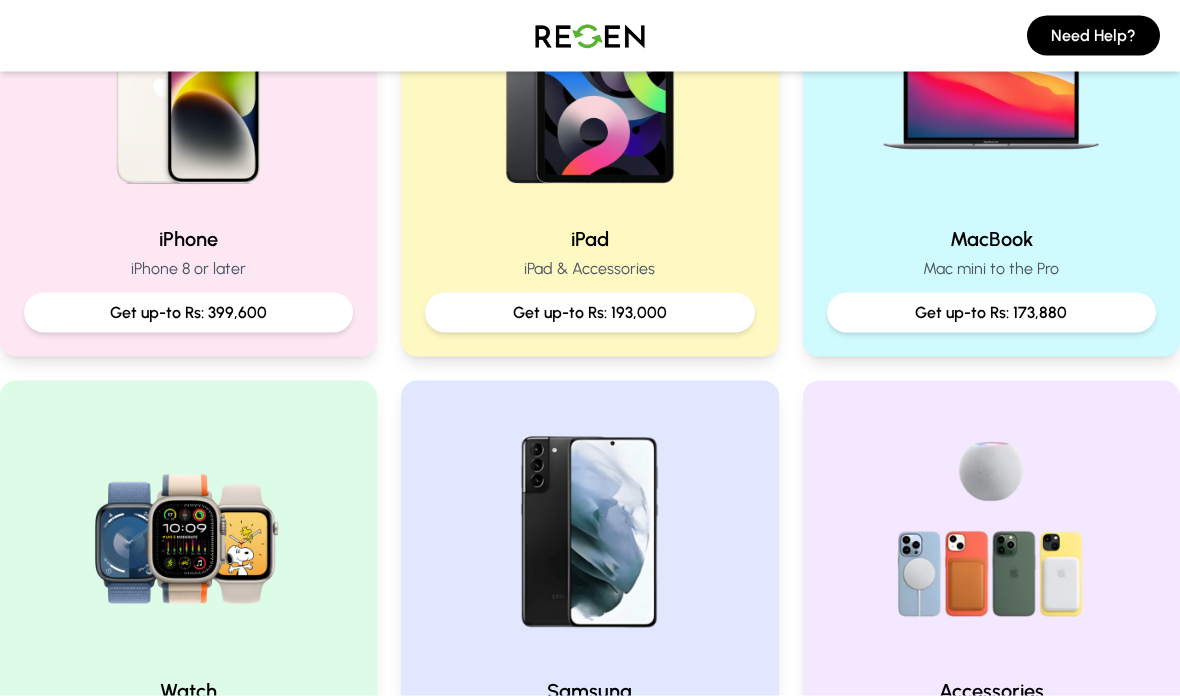 scroll, scrollTop: 578, scrollLeft: 0, axis: vertical 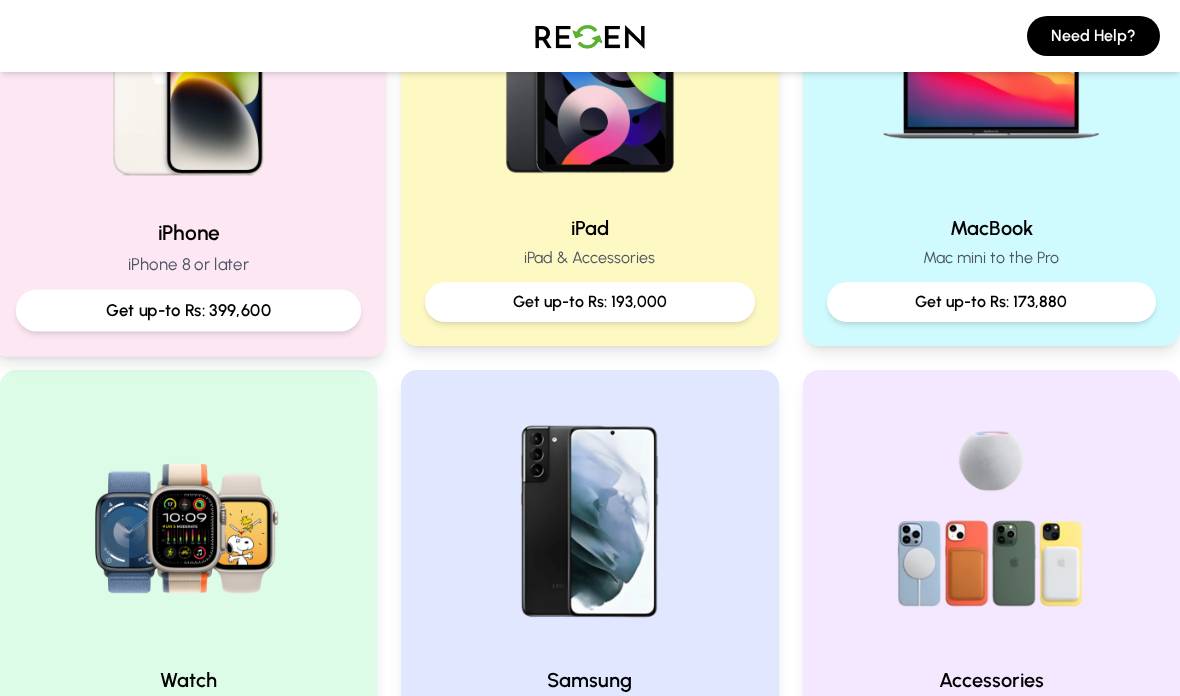click on "Get up-to Rs: 399,600" at bounding box center [189, 310] 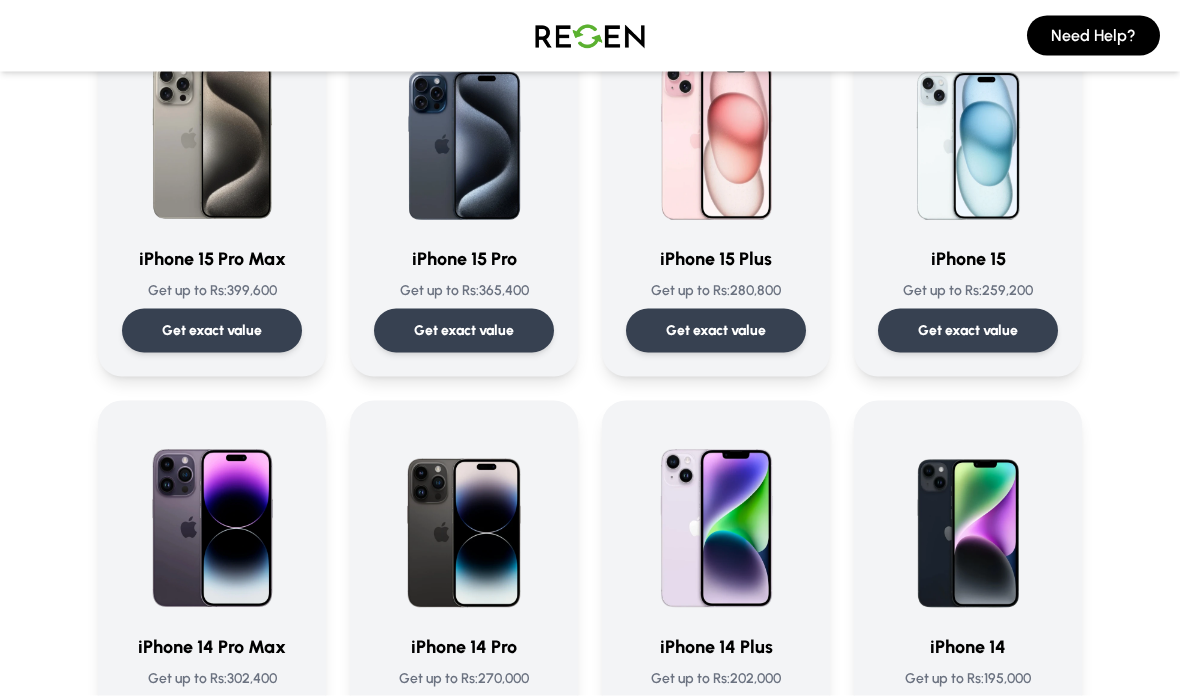 scroll, scrollTop: 216, scrollLeft: 0, axis: vertical 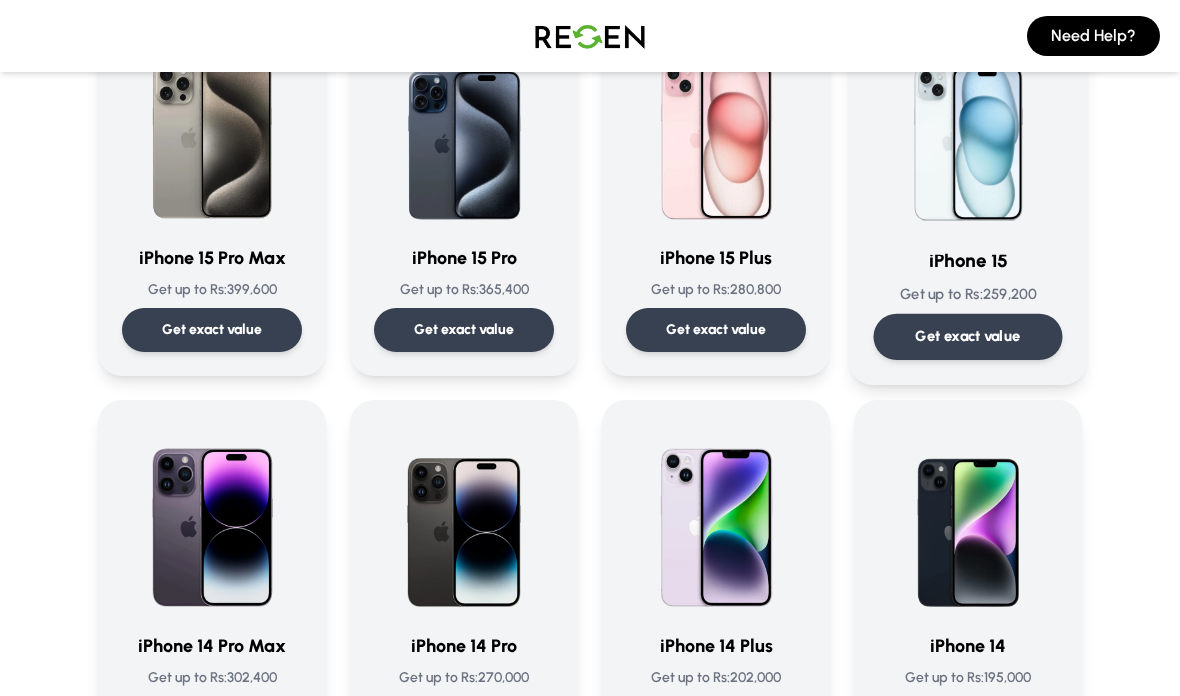 click on "Get exact value" at bounding box center (968, 337) 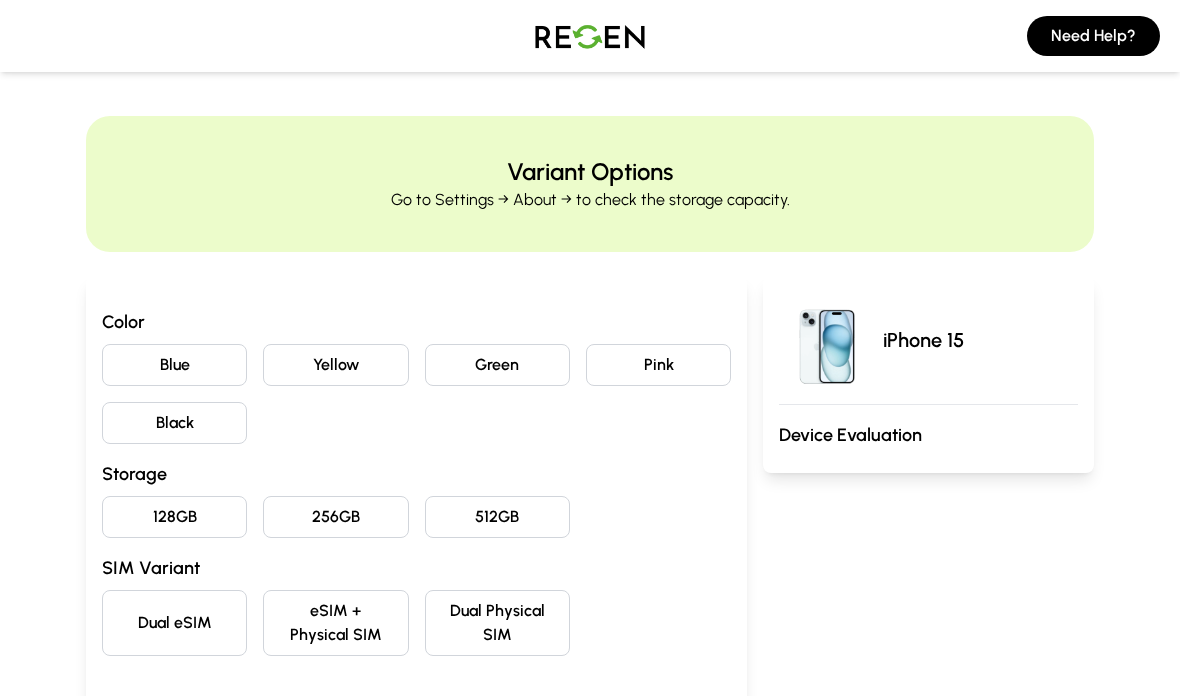 click on "Blue" at bounding box center (174, 365) 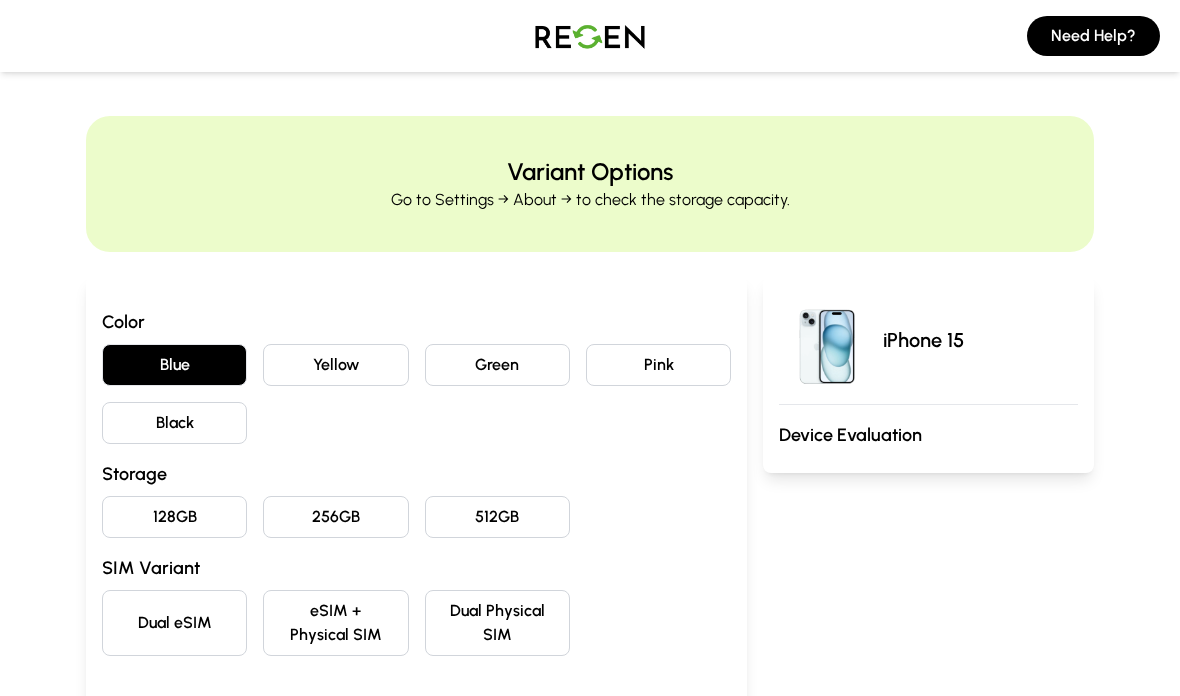 click on "128GB" at bounding box center [174, 517] 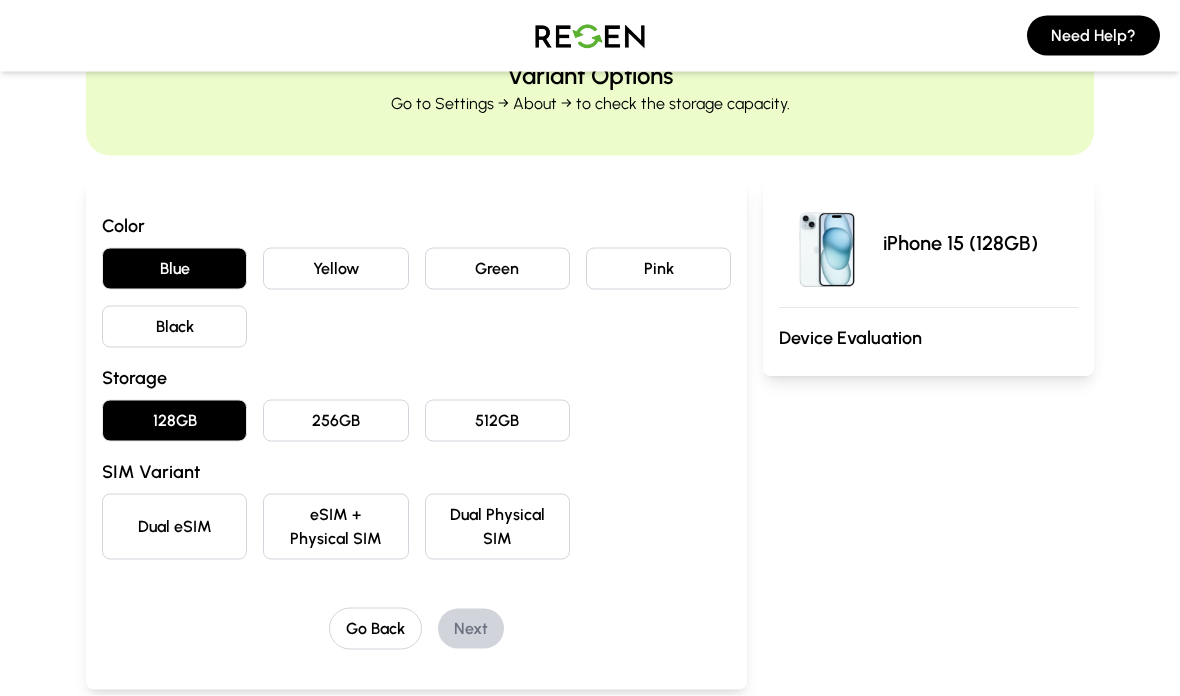 click on "Dual eSIM" at bounding box center (174, 527) 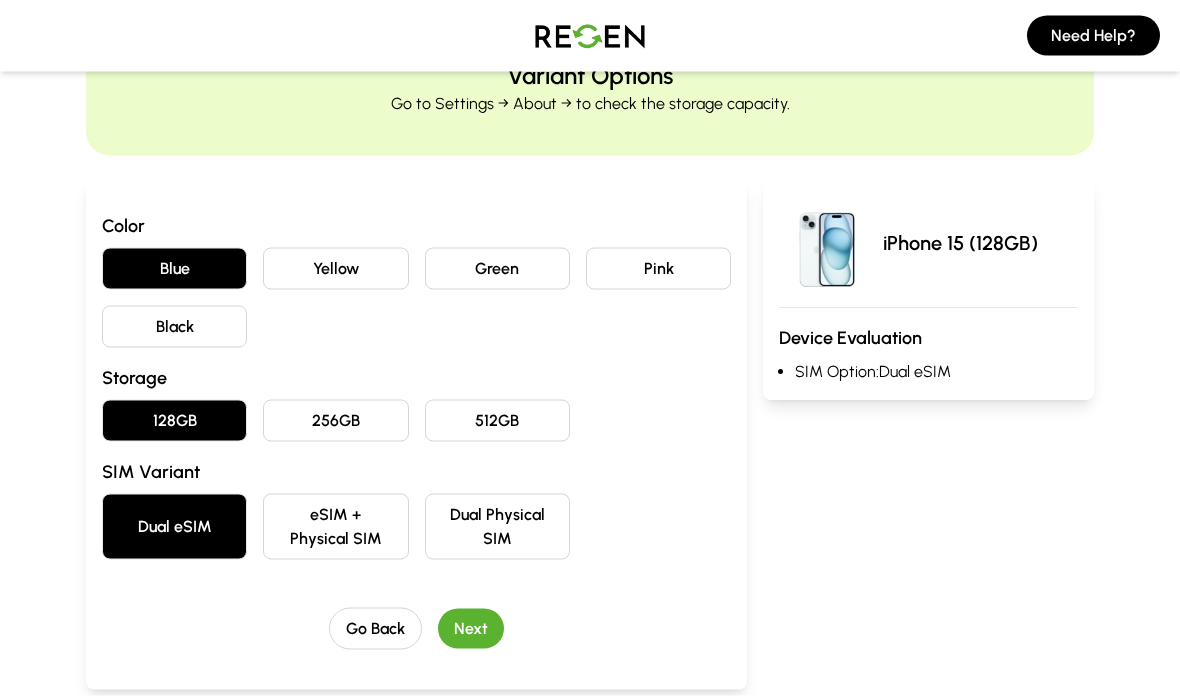 scroll, scrollTop: 97, scrollLeft: 0, axis: vertical 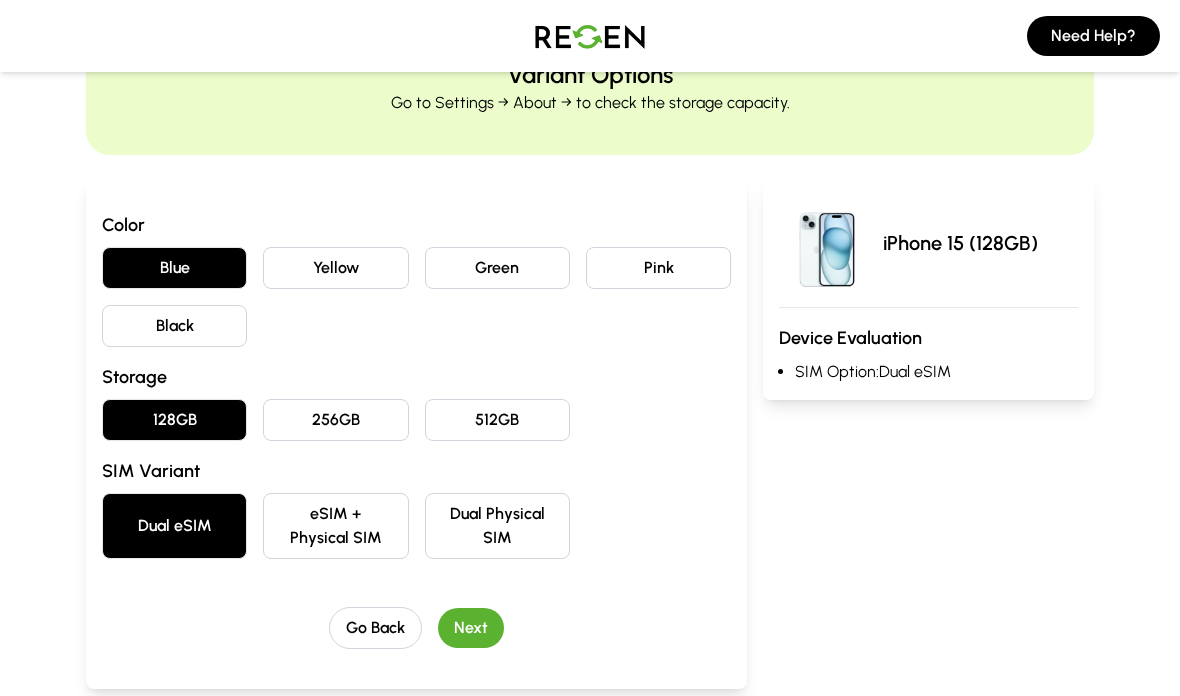 click on "Next" at bounding box center [471, 628] 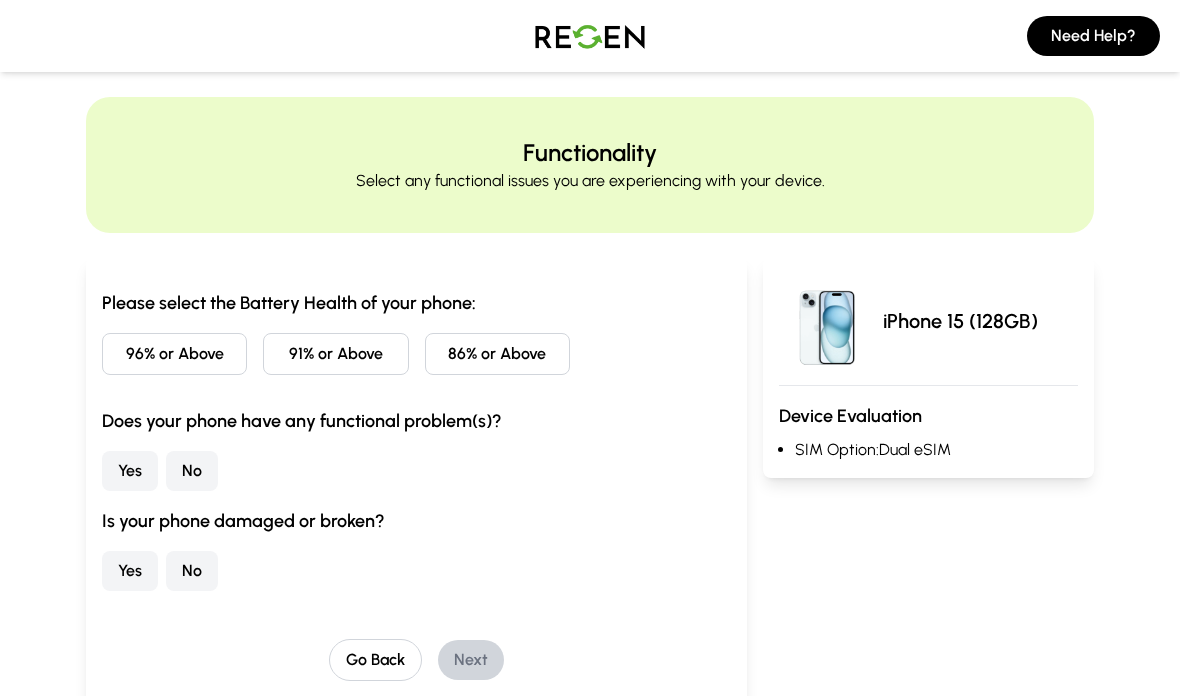 scroll, scrollTop: 0, scrollLeft: 0, axis: both 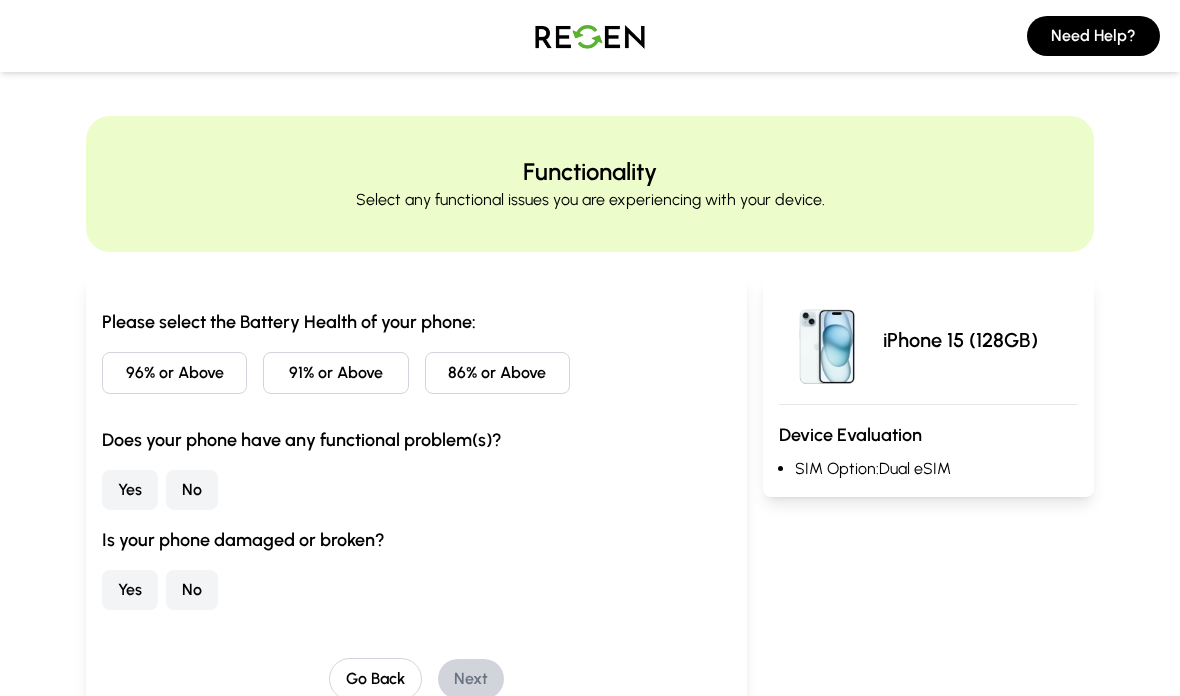 click on "96% or Above" at bounding box center (174, 373) 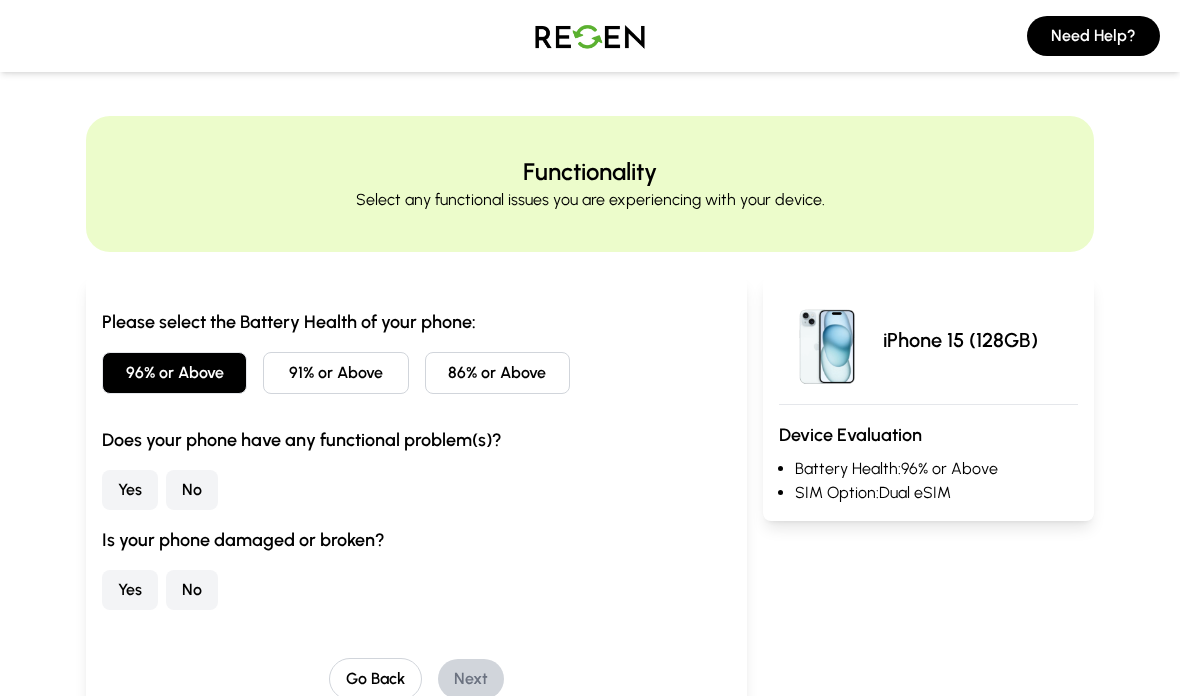 click on "No" at bounding box center [192, 490] 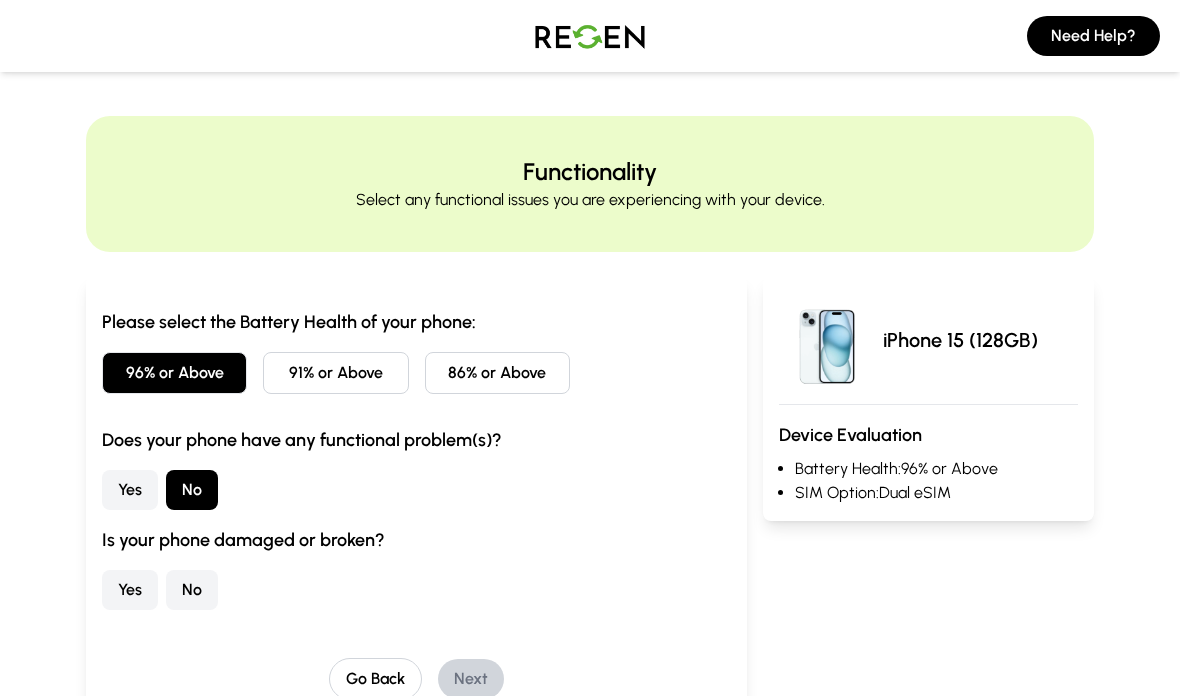 click on "No" at bounding box center (192, 590) 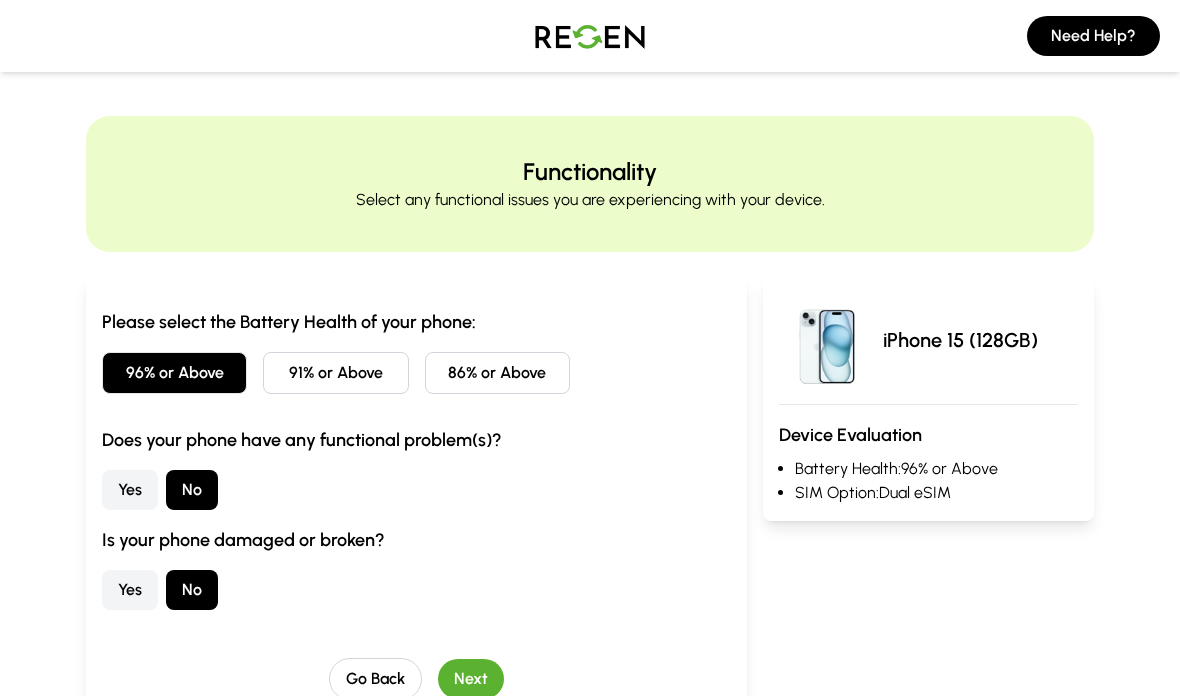 click on "Next" at bounding box center (471, 679) 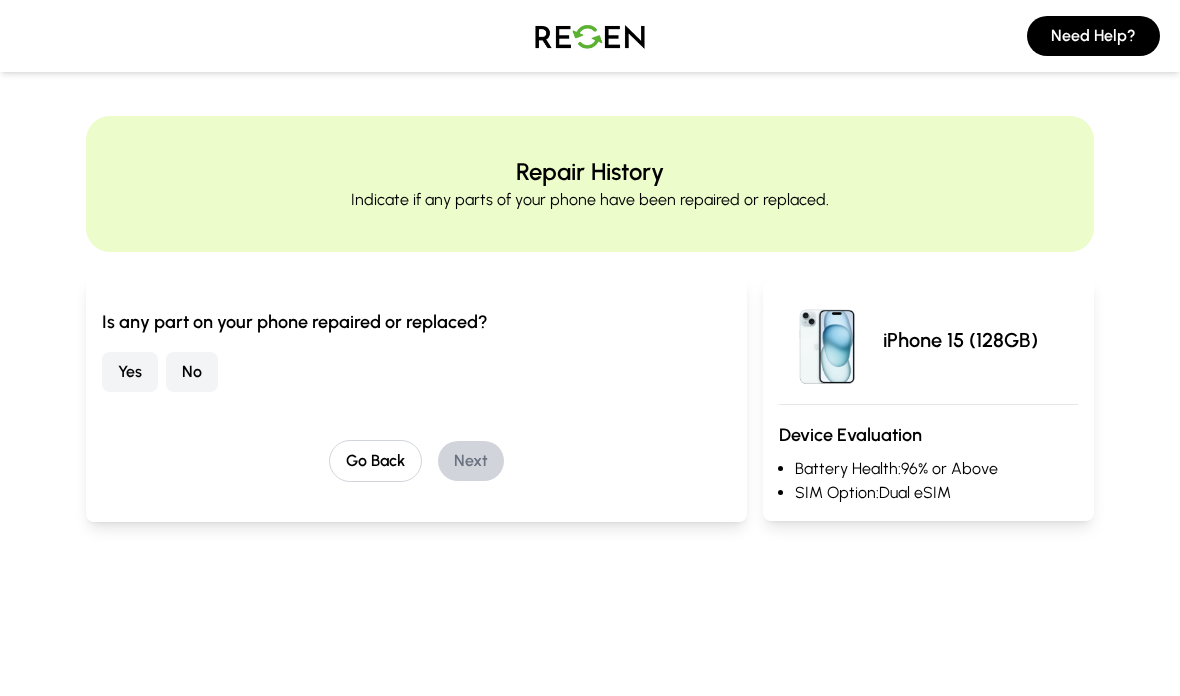 click on "No" at bounding box center [192, 372] 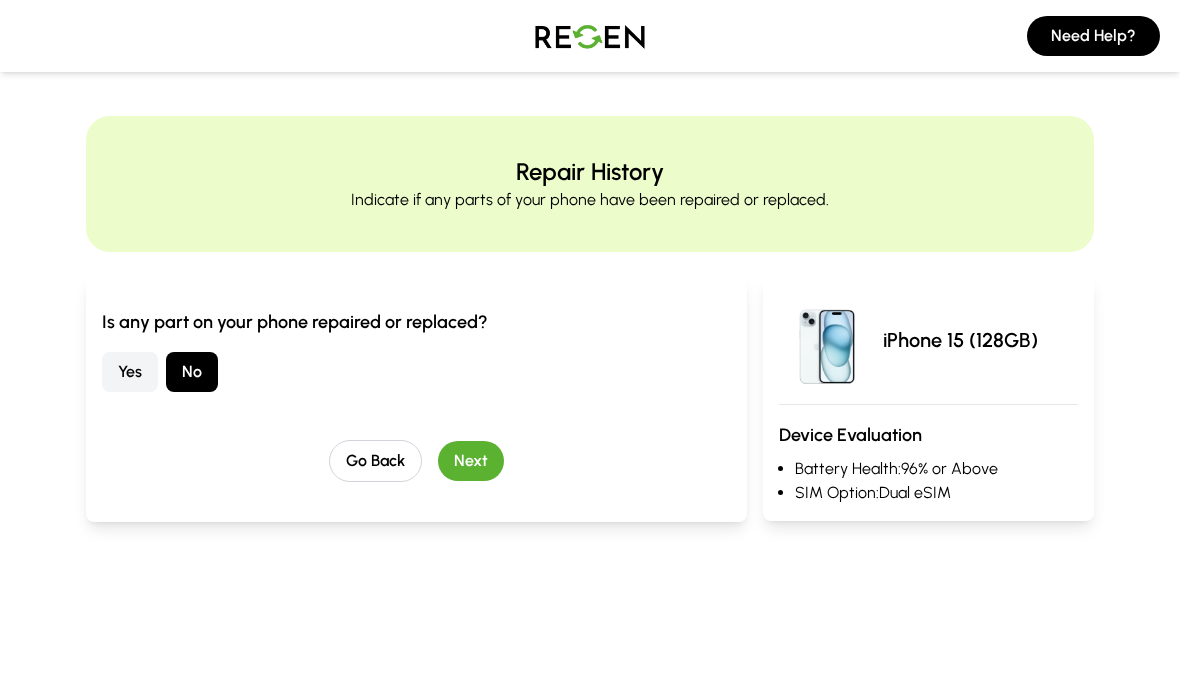 click on "Next" at bounding box center [471, 461] 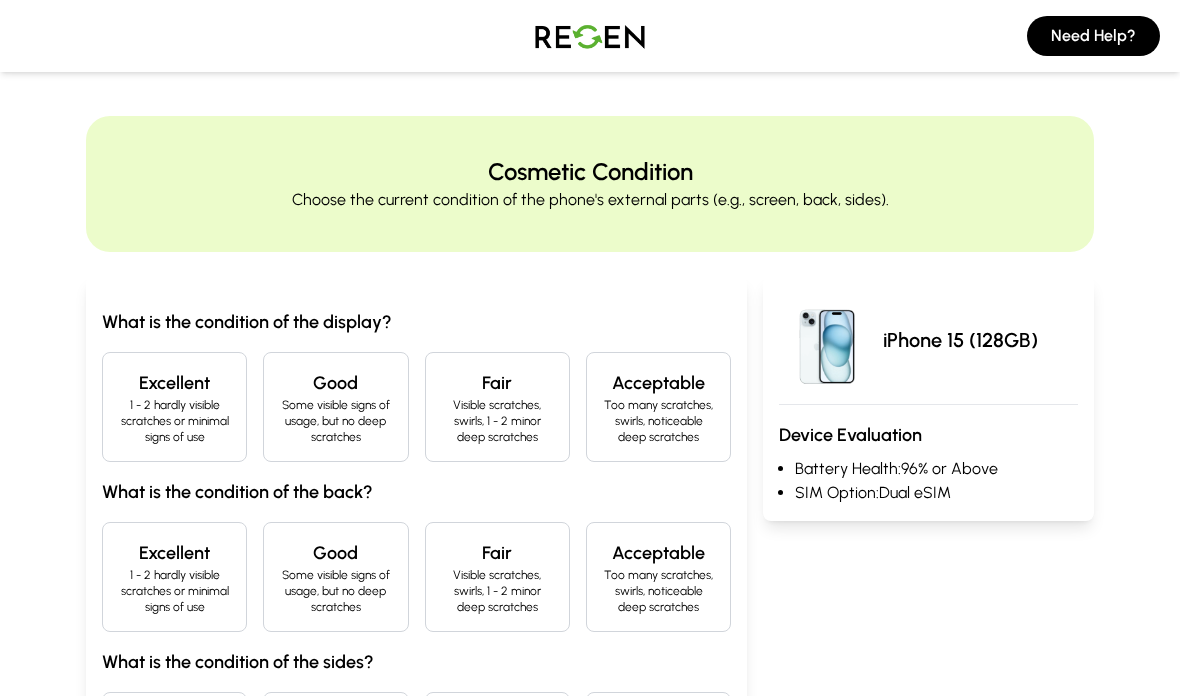 click on "1 - 2 hardly visible scratches or minimal signs of use" at bounding box center (174, 421) 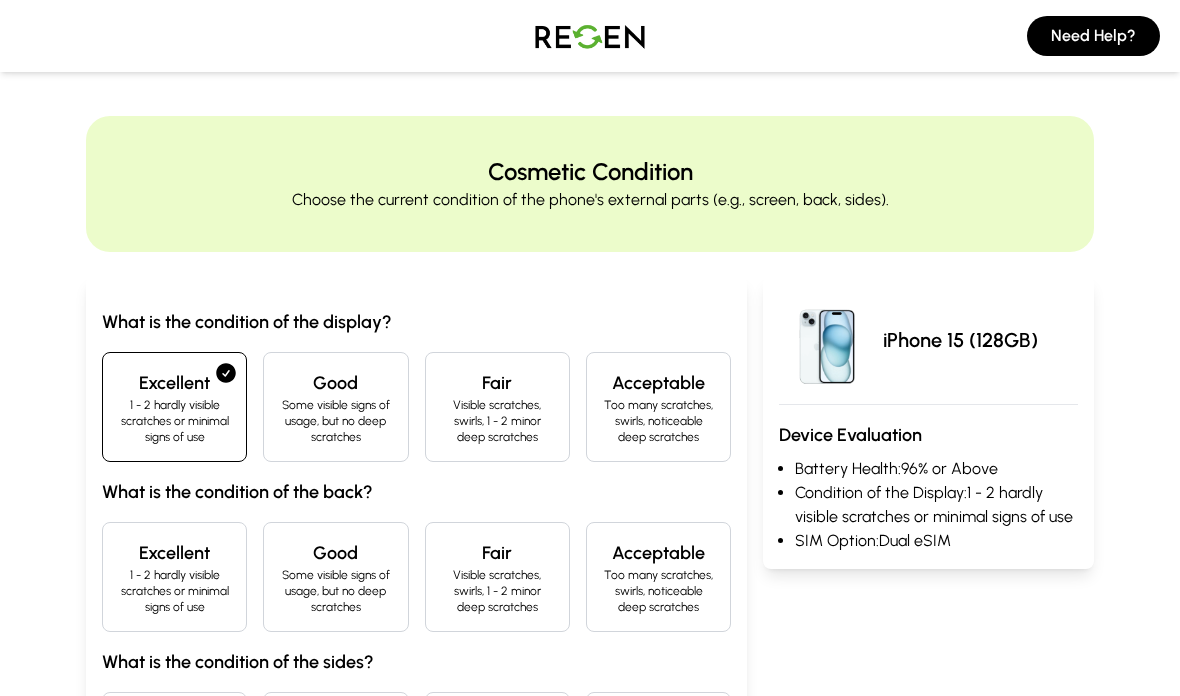 click on "Excellent" at bounding box center [174, 553] 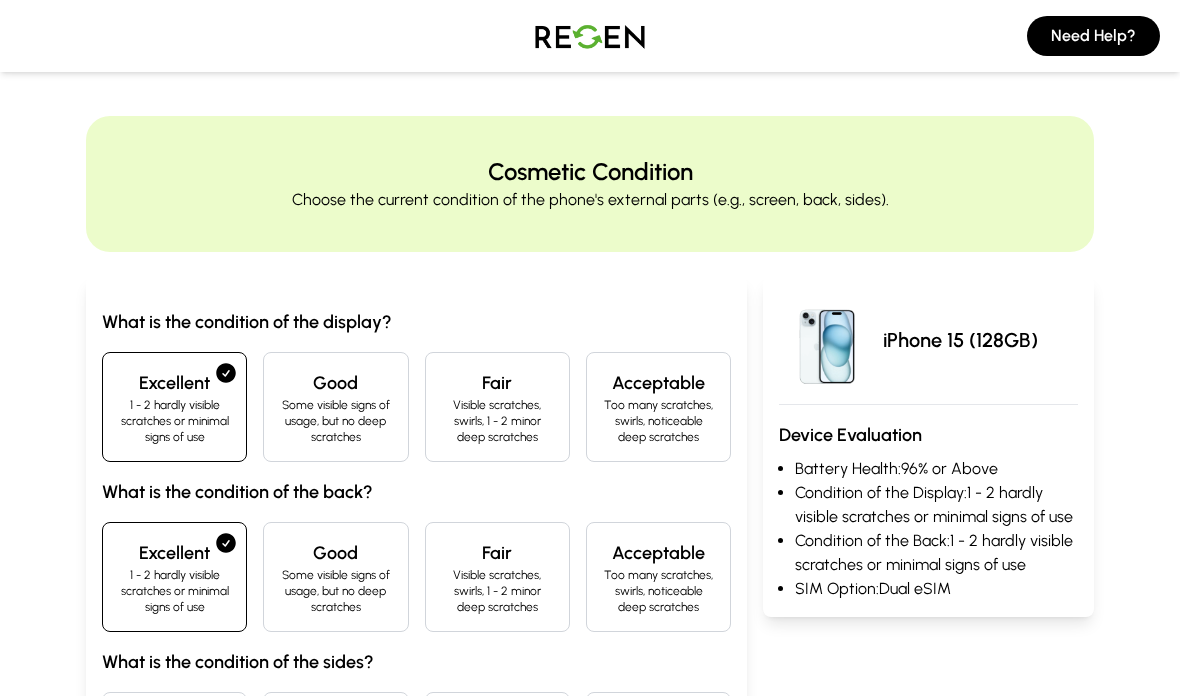 click on "What is the condition of the display? Excellent 1 - 2 hardly visible scratches or minimal signs of use Good Some visible signs of usage, but no deep scratches Fair Visible scratches, swirls, 1 - 2 minor deep scratches Acceptable Too many scratches, swirls, noticeable deep scratches What is the condition of the back? Excellent 1 - 2 hardly visible scratches or minimal signs of use Good Some visible signs of usage, but no deep scratches Fair Visible scratches, swirls, 1 - 2 minor deep scratches Acceptable Too many scratches, swirls, noticeable deep scratches What is the condition of the sides? Excellent 1 - 2 hardly visible scratches or minimal signs of use Good Some visible signs of usage, but no scuffs or dents Fair Visible scratches, 1 - 2 minor scuffs or dents Acceptable Too many scratches, noticeable scuffs or dents" at bounding box center (416, 555) 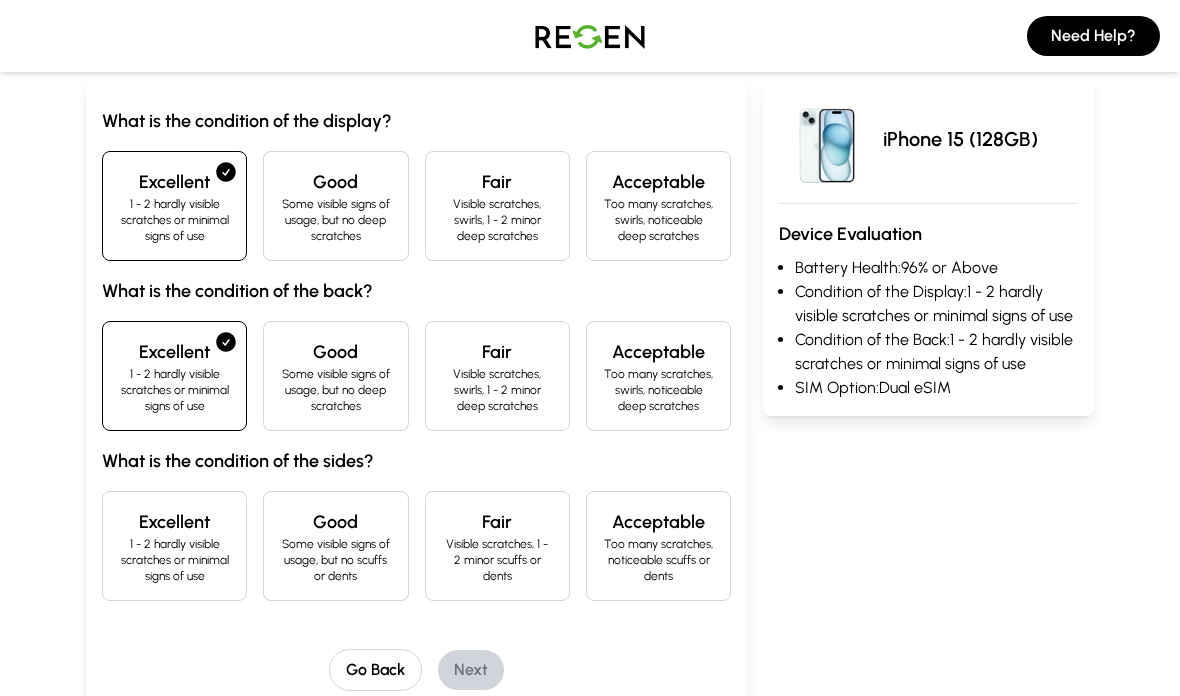 scroll, scrollTop: 203, scrollLeft: 0, axis: vertical 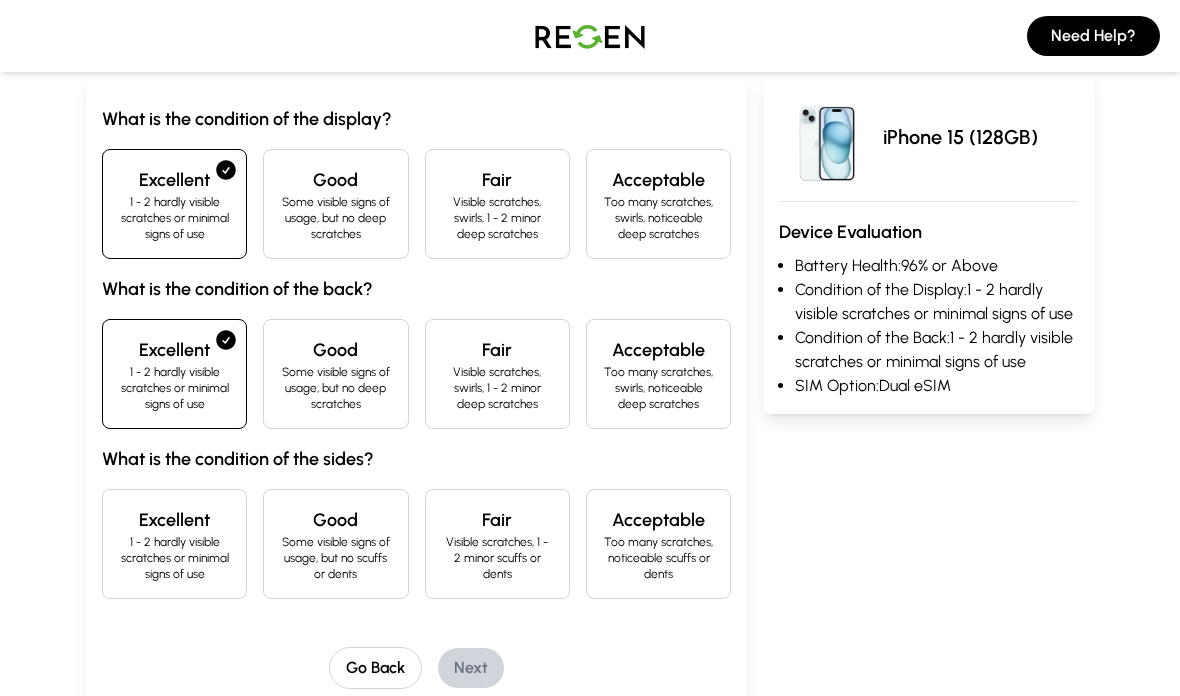click on "Excellent" at bounding box center (174, 520) 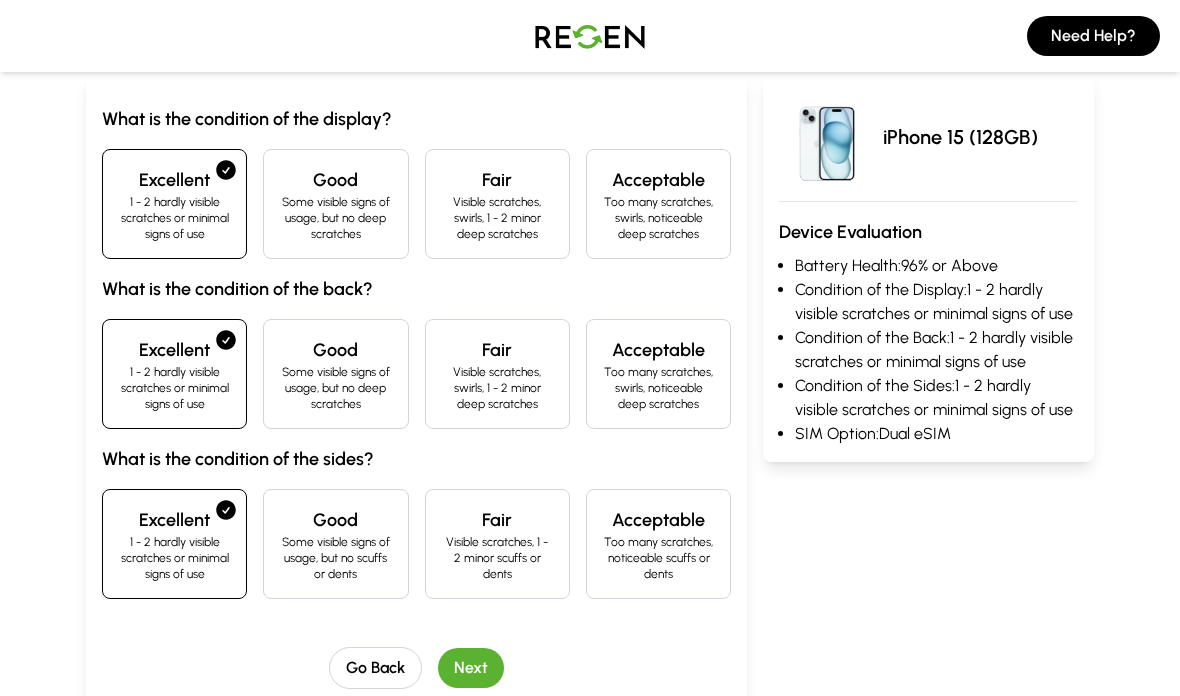 click on "What is the condition of the display? Excellent 1 - 2 hardly visible scratches or minimal signs of use Good Some visible signs of usage, but no deep scratches Fair Visible scratches, swirls, 1 - 2 minor deep scratches Acceptable Too many scratches, swirls, noticeable deep scratches What is the condition of the back? Excellent 1 - 2 hardly visible scratches or minimal signs of use Good Some visible signs of usage, but no deep scratches Fair Visible scratches, swirls, 1 - 2 minor deep scratches Acceptable Too many scratches, swirls, noticeable deep scratches What is the condition of the sides? Excellent 1 - 2 hardly visible scratches or minimal signs of use Good Some visible signs of usage, but no scuffs or dents Fair Visible scratches, 1 - 2 minor scuffs or dents Acceptable Too many scratches, noticeable scuffs or dents Go Back Next" at bounding box center (416, 397) 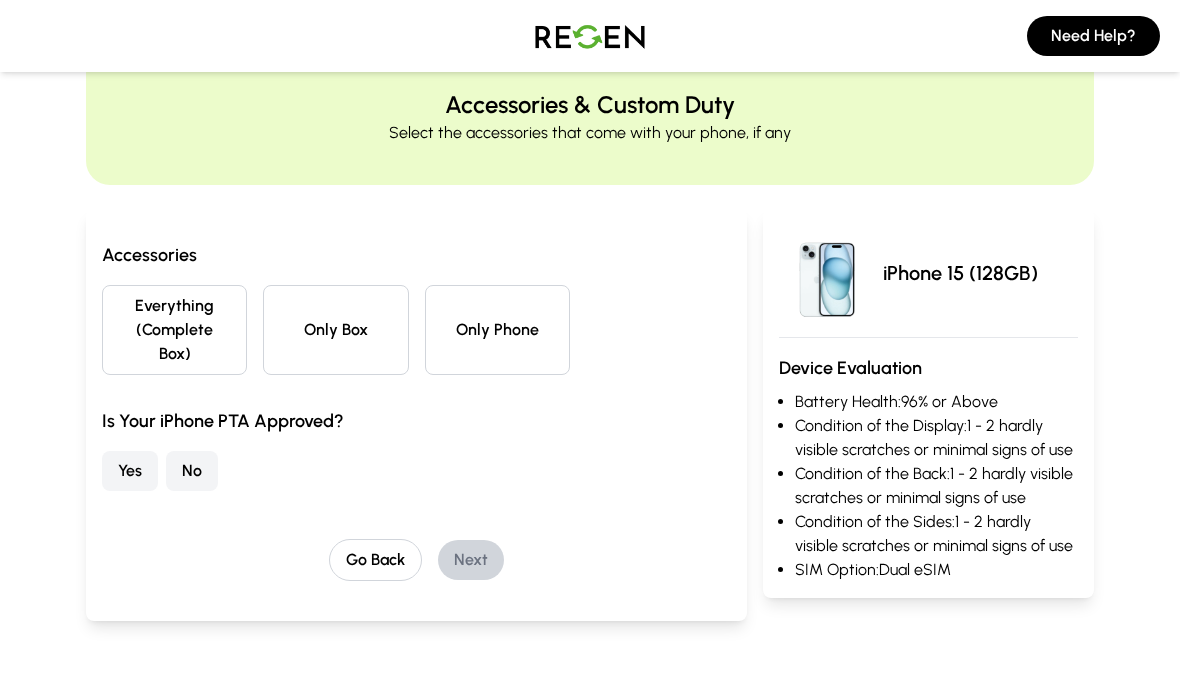 scroll, scrollTop: 0, scrollLeft: 0, axis: both 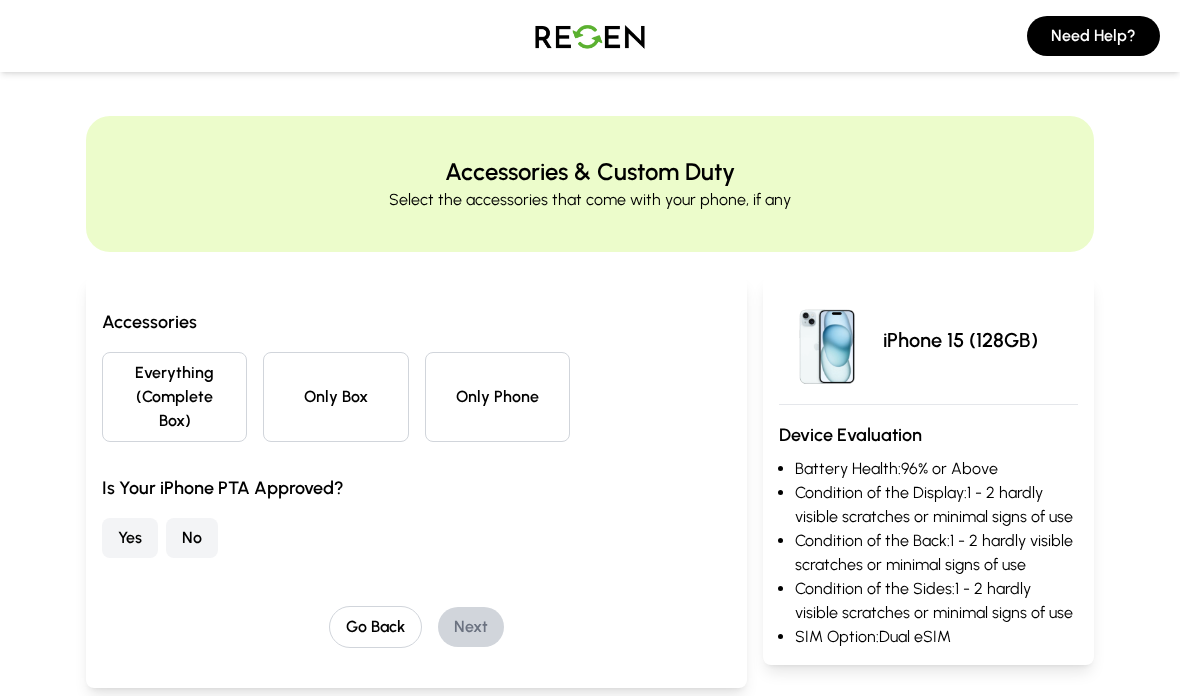 click on "Everything (Complete Box)" at bounding box center [174, 397] 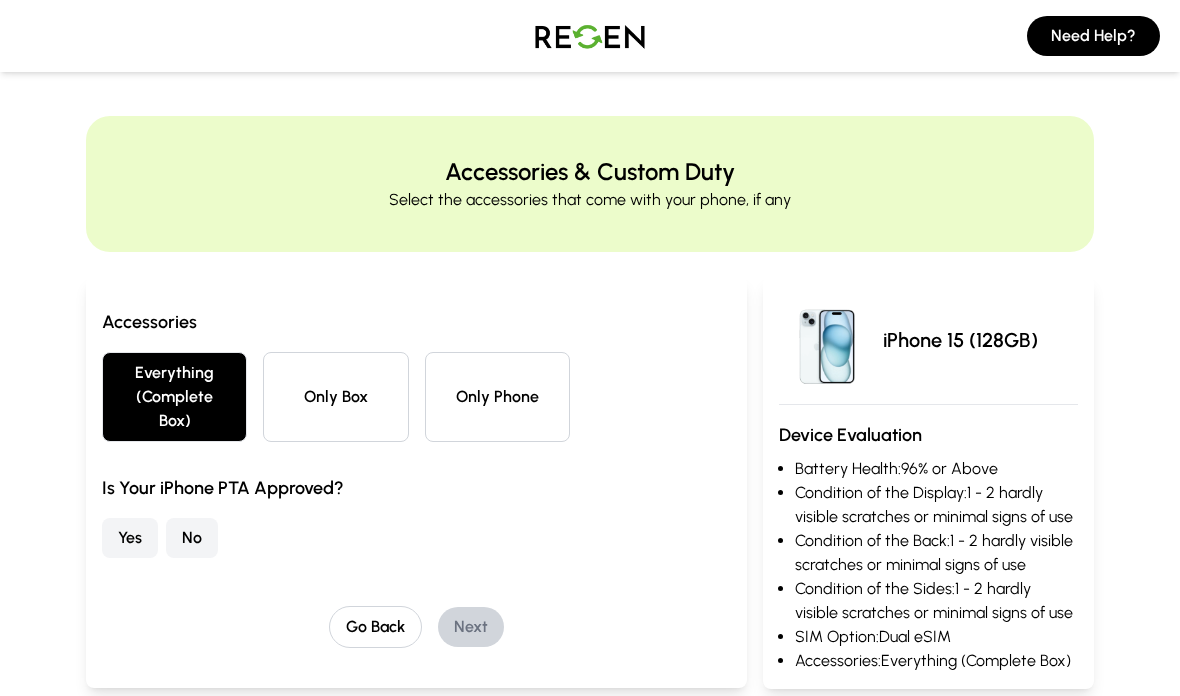 click on "No" at bounding box center [192, 538] 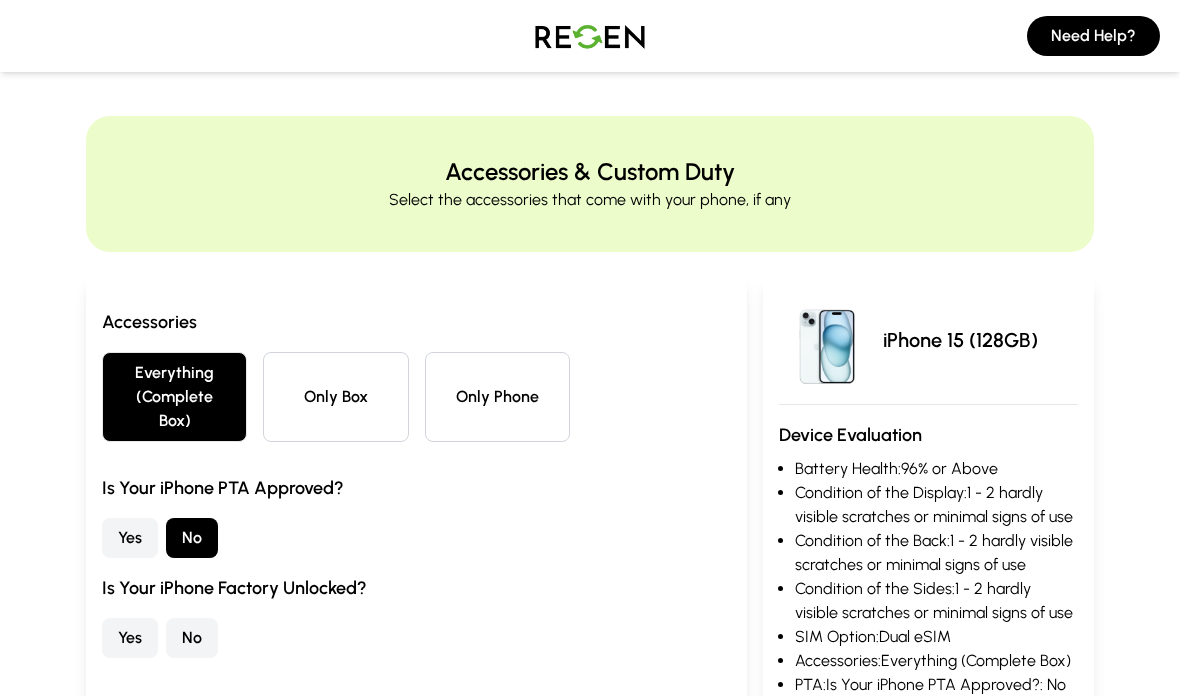 click on "No" at bounding box center (192, 638) 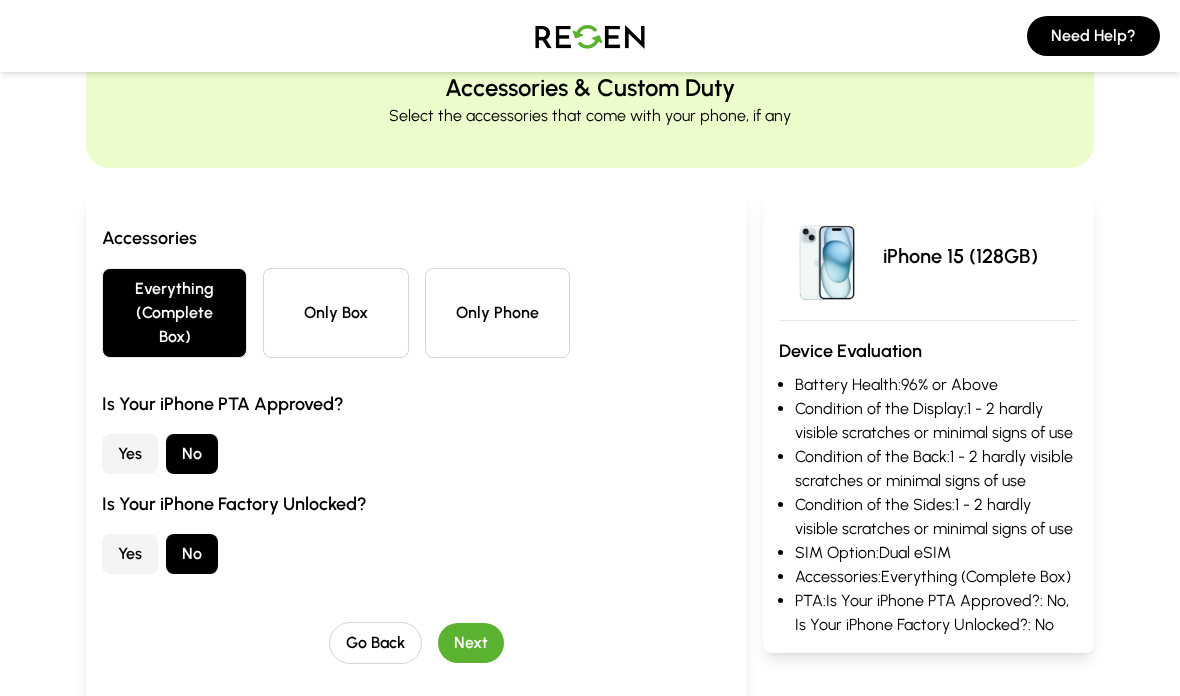 scroll, scrollTop: 84, scrollLeft: 0, axis: vertical 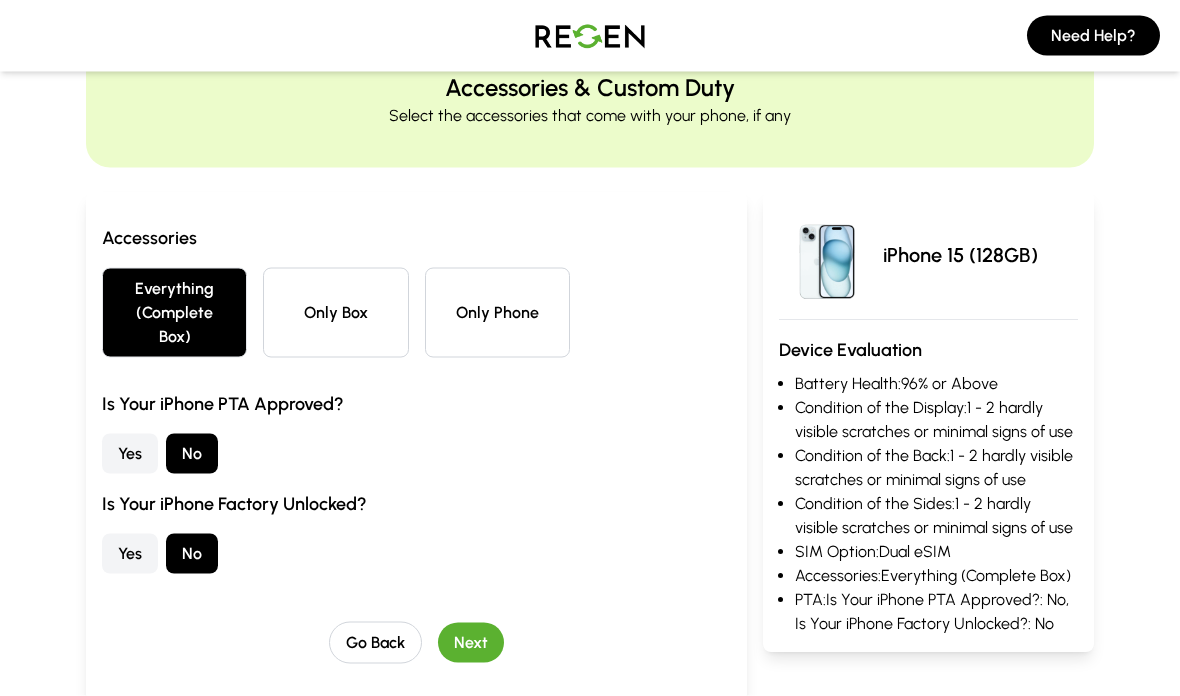 click on "Next" at bounding box center (471, 643) 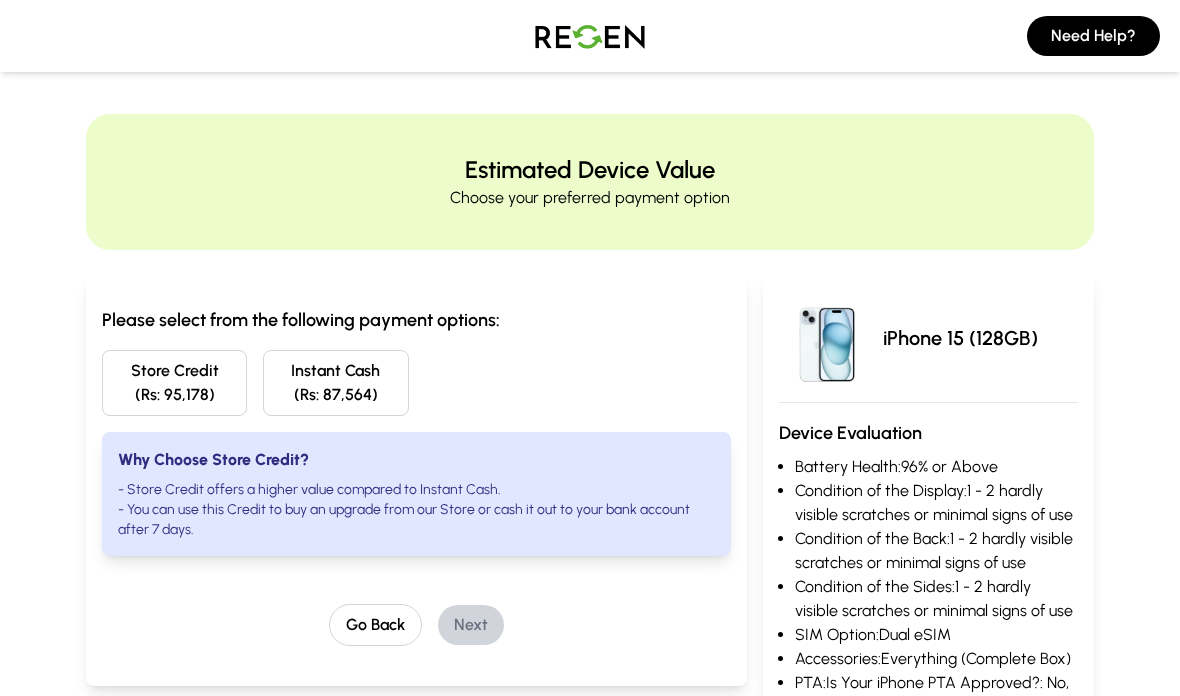 scroll, scrollTop: 0, scrollLeft: 0, axis: both 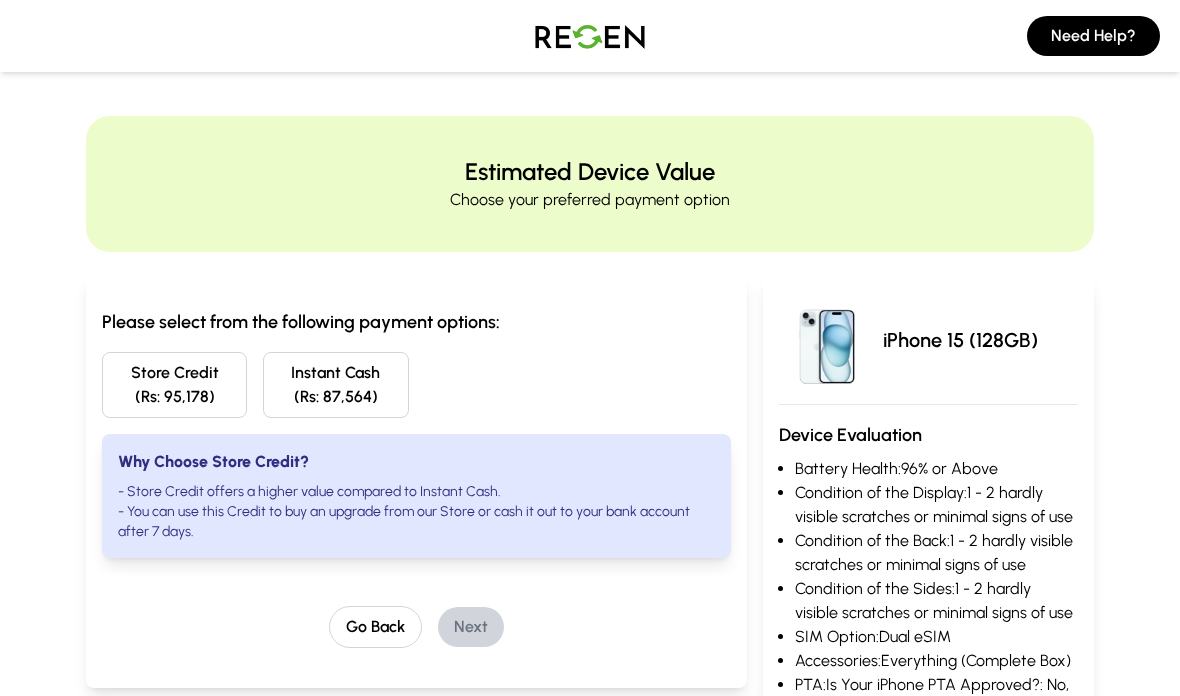 click on "Go Back" at bounding box center (375, 627) 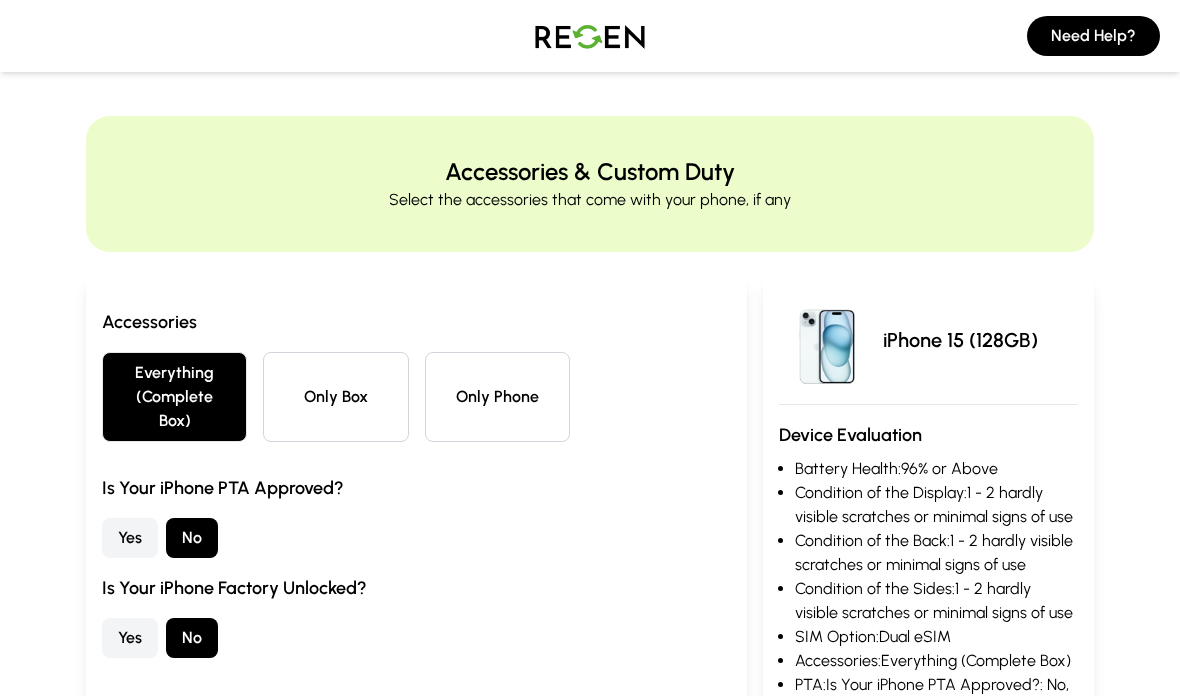 click on "Yes" at bounding box center (130, 638) 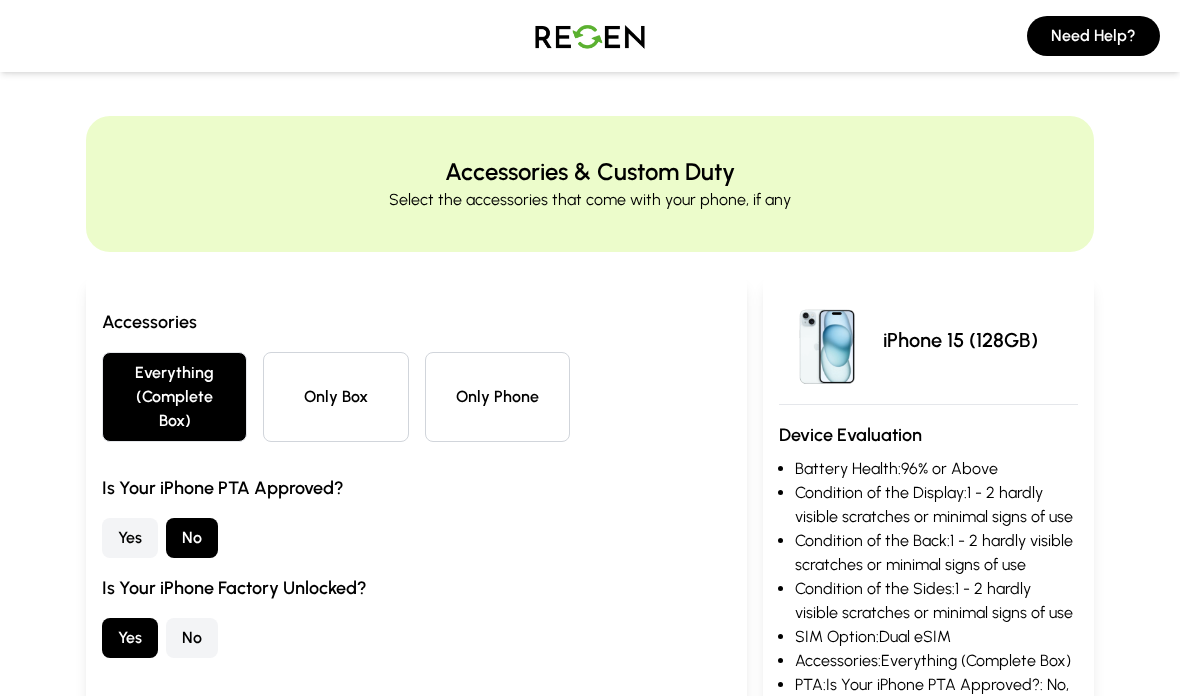 click on "Next" at bounding box center [471, 727] 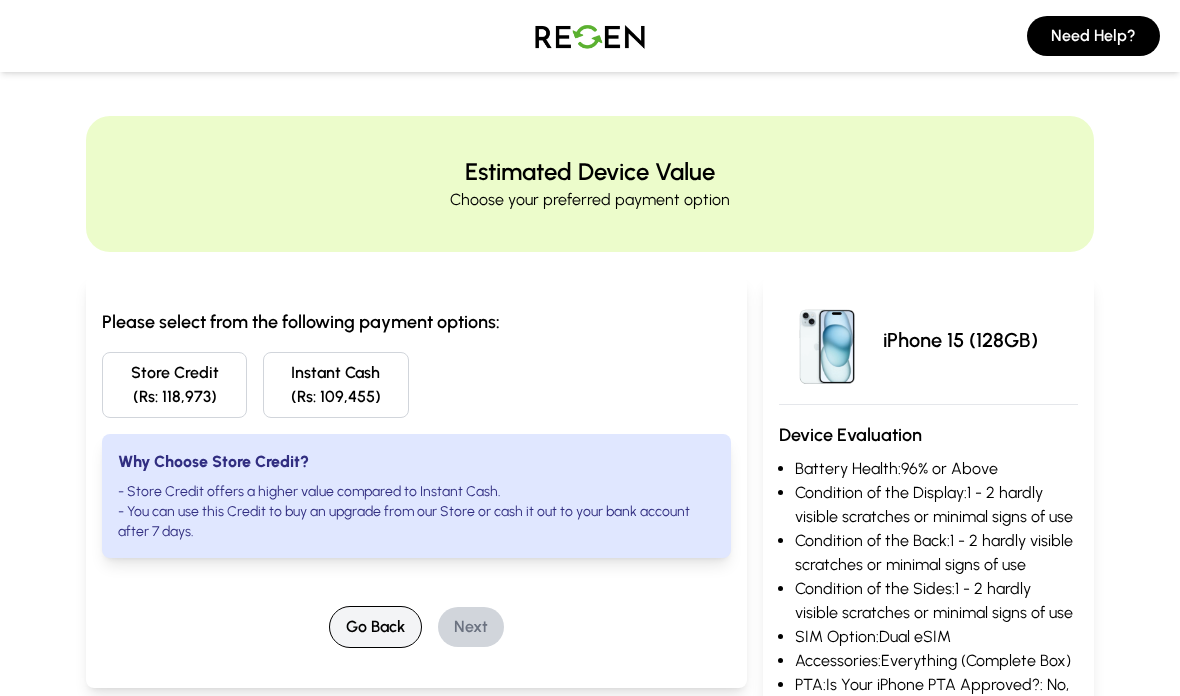 click on "Go Back" at bounding box center [375, 627] 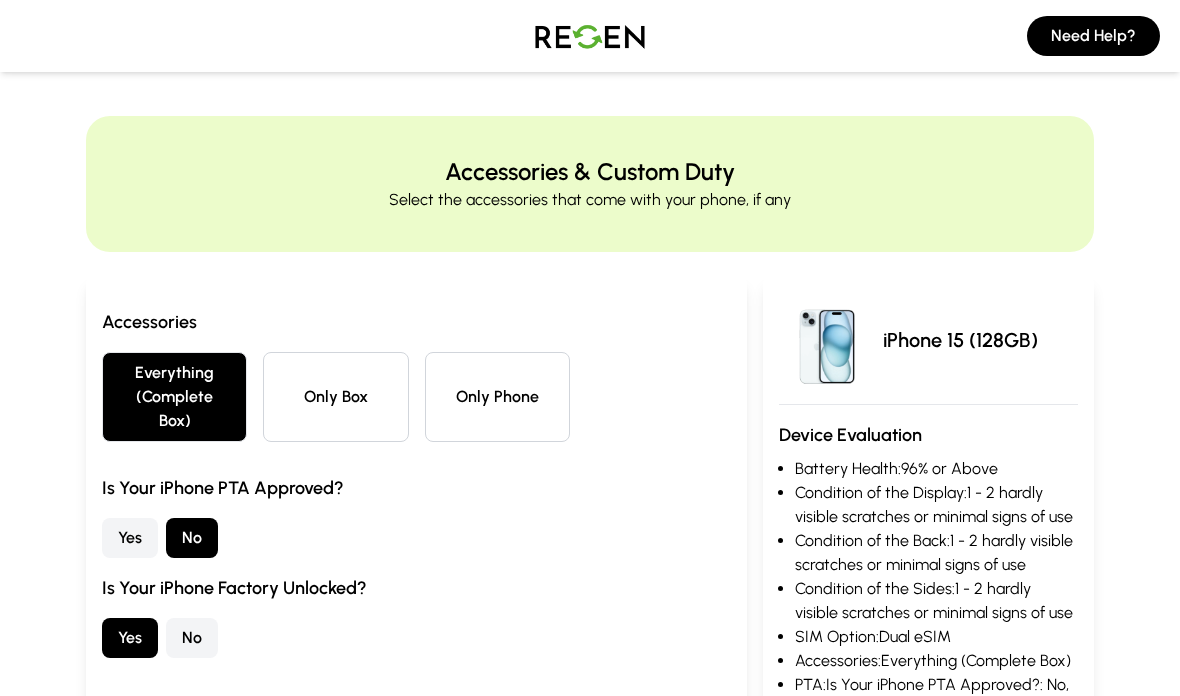 click on "No" at bounding box center (192, 638) 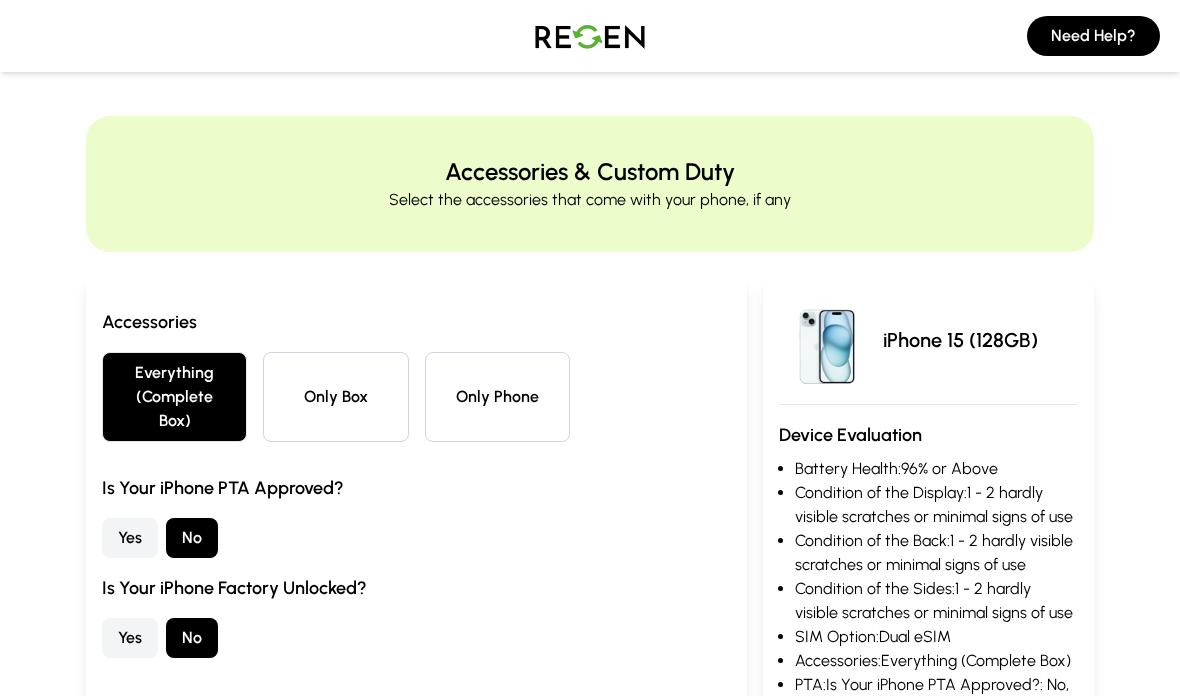 click on "Next" at bounding box center (471, 727) 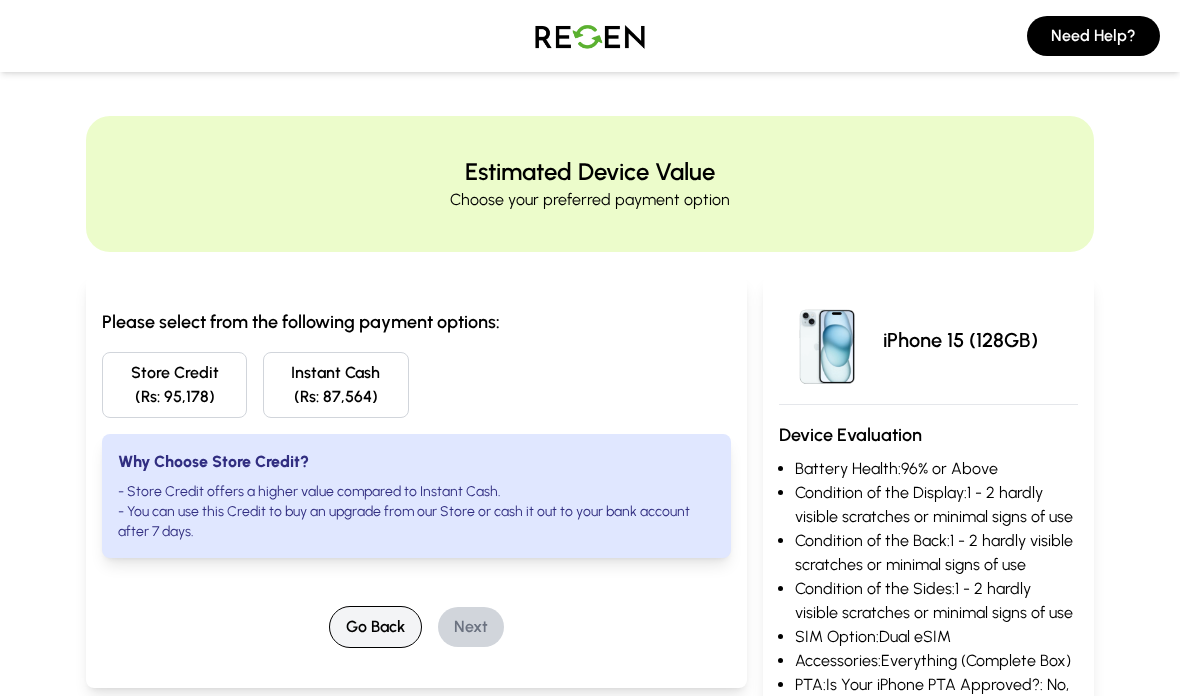 click on "Go Back" at bounding box center (375, 627) 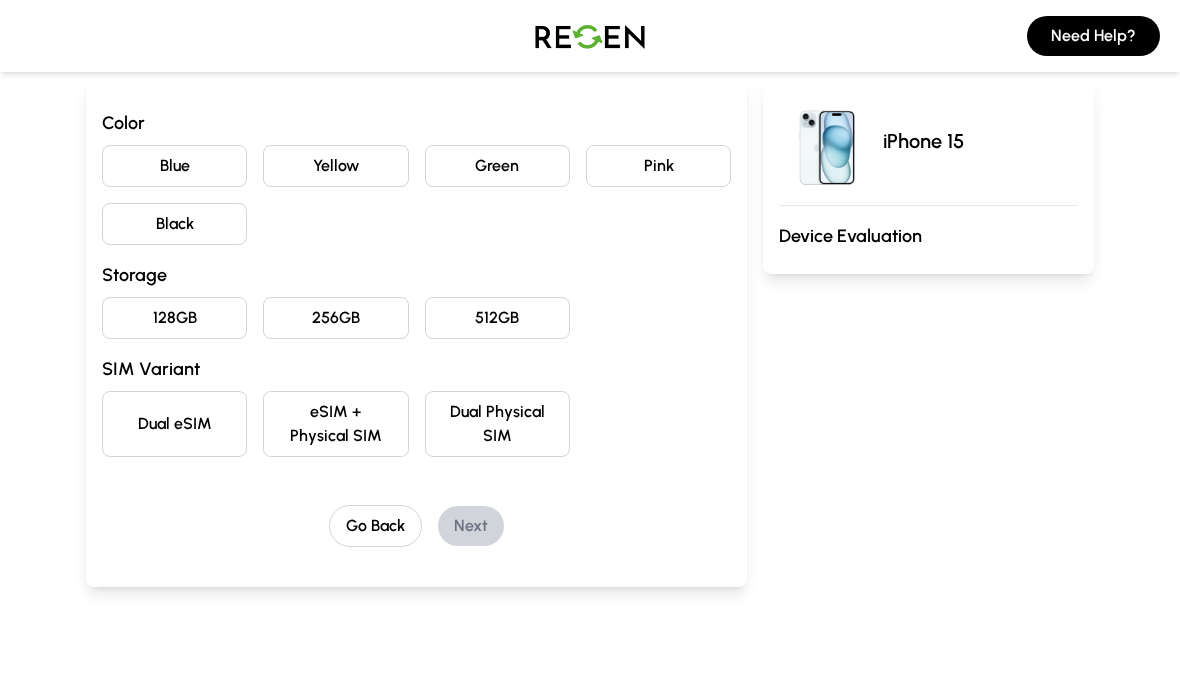 scroll, scrollTop: 0, scrollLeft: 0, axis: both 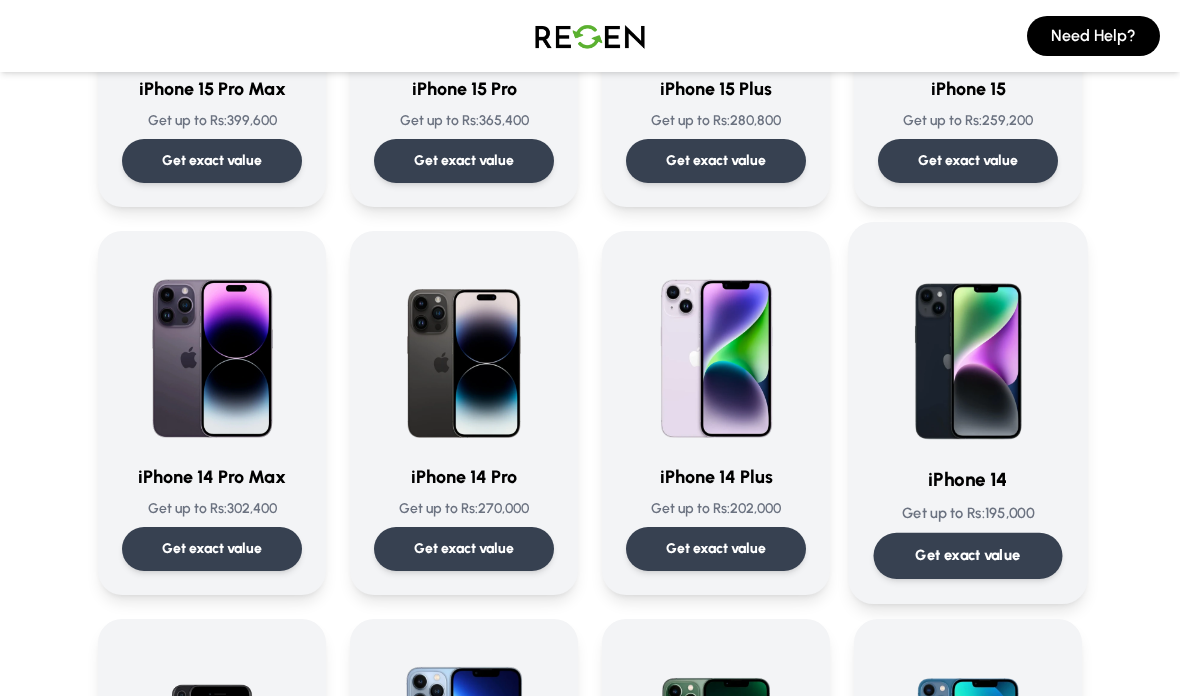 click on "iPhone 14 Get up to Rs:  195,000 Get exact value" at bounding box center (968, 413) 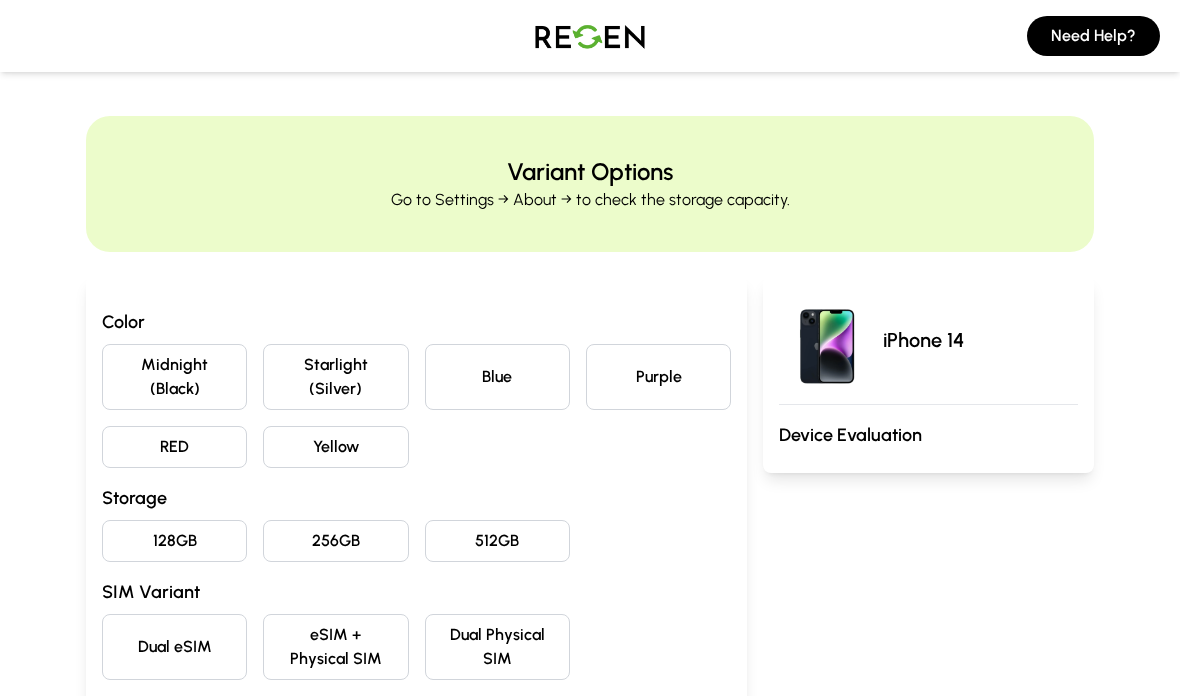 click on "Midnight (Black)" at bounding box center (174, 377) 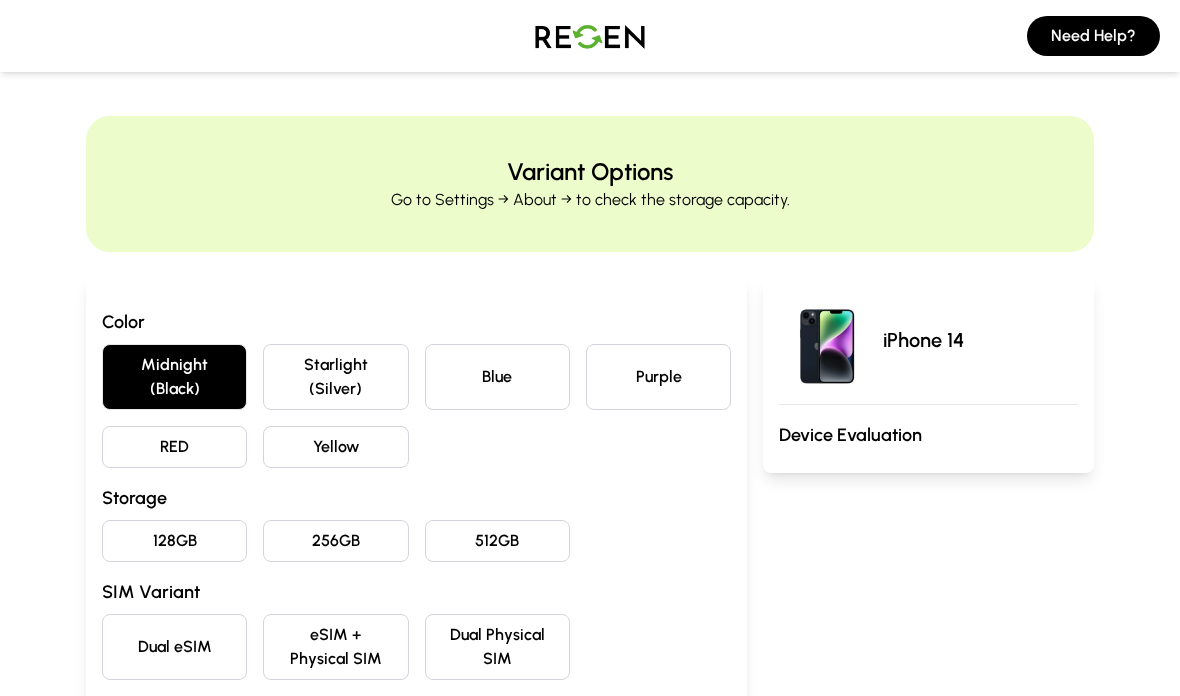 click on "128GB" at bounding box center [174, 541] 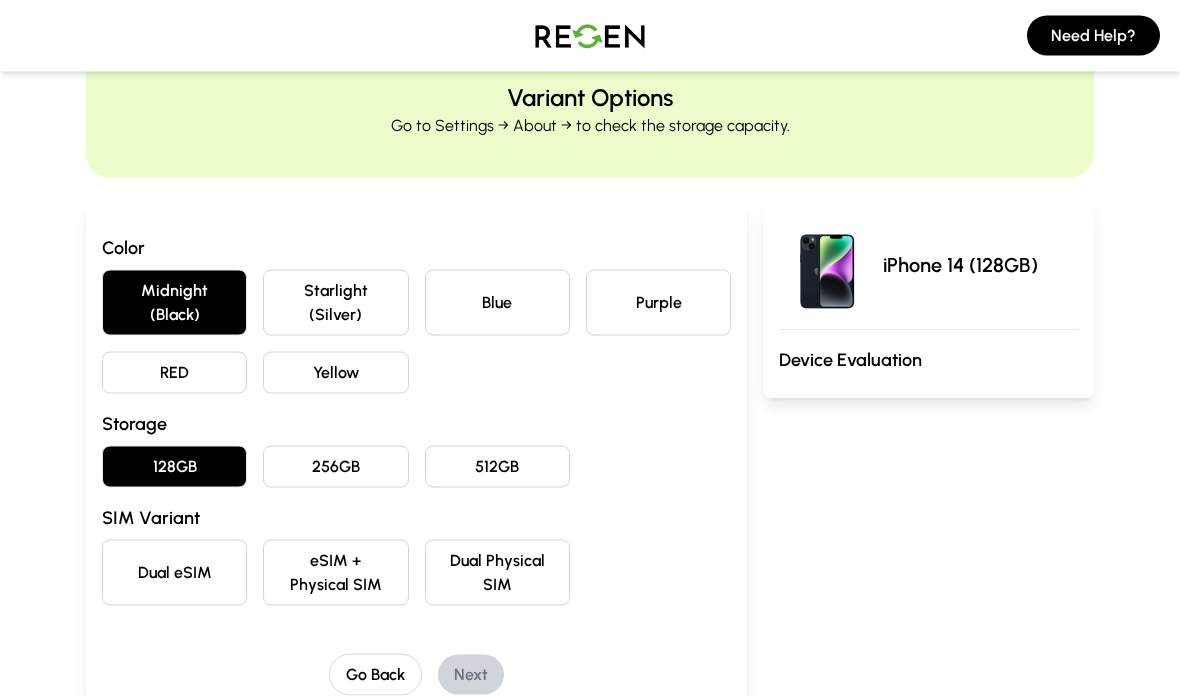 scroll, scrollTop: 70, scrollLeft: 0, axis: vertical 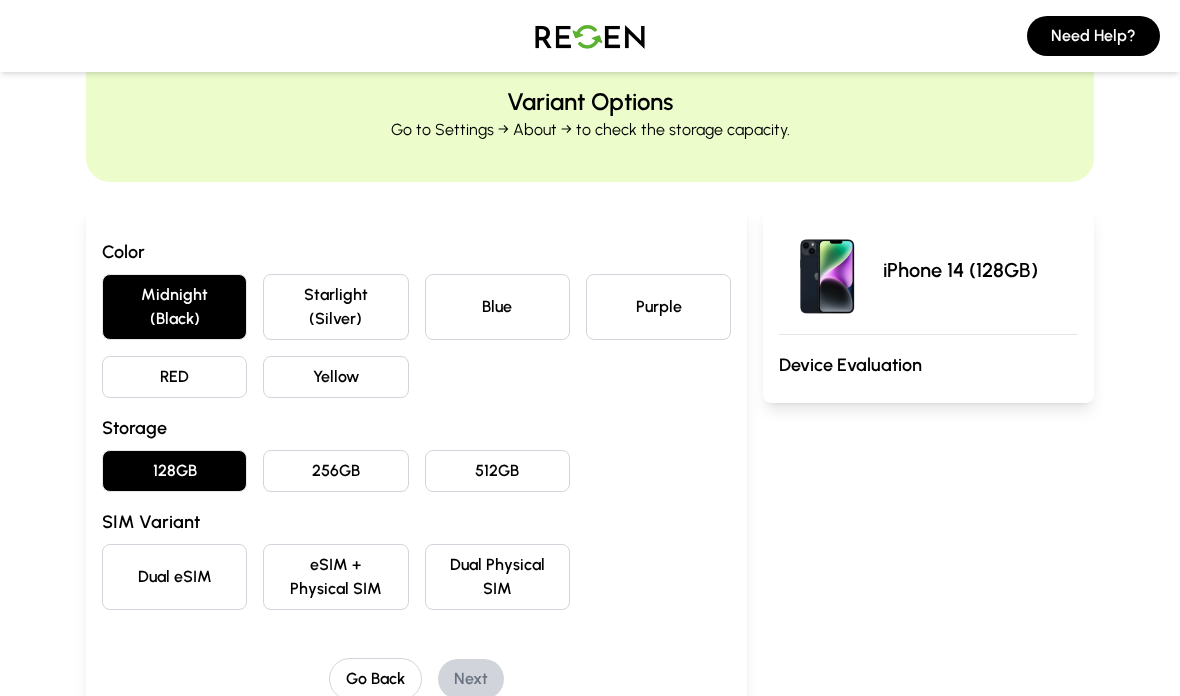 click on "Dual eSIM" at bounding box center [174, 577] 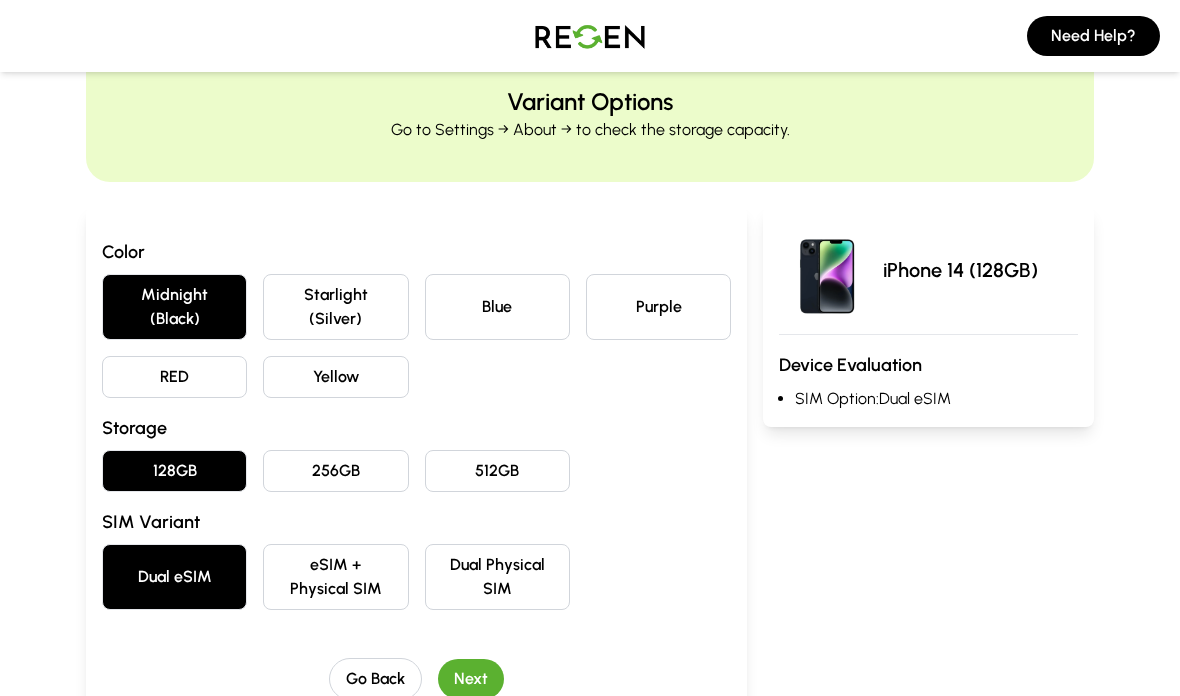 click on "Next" at bounding box center (471, 679) 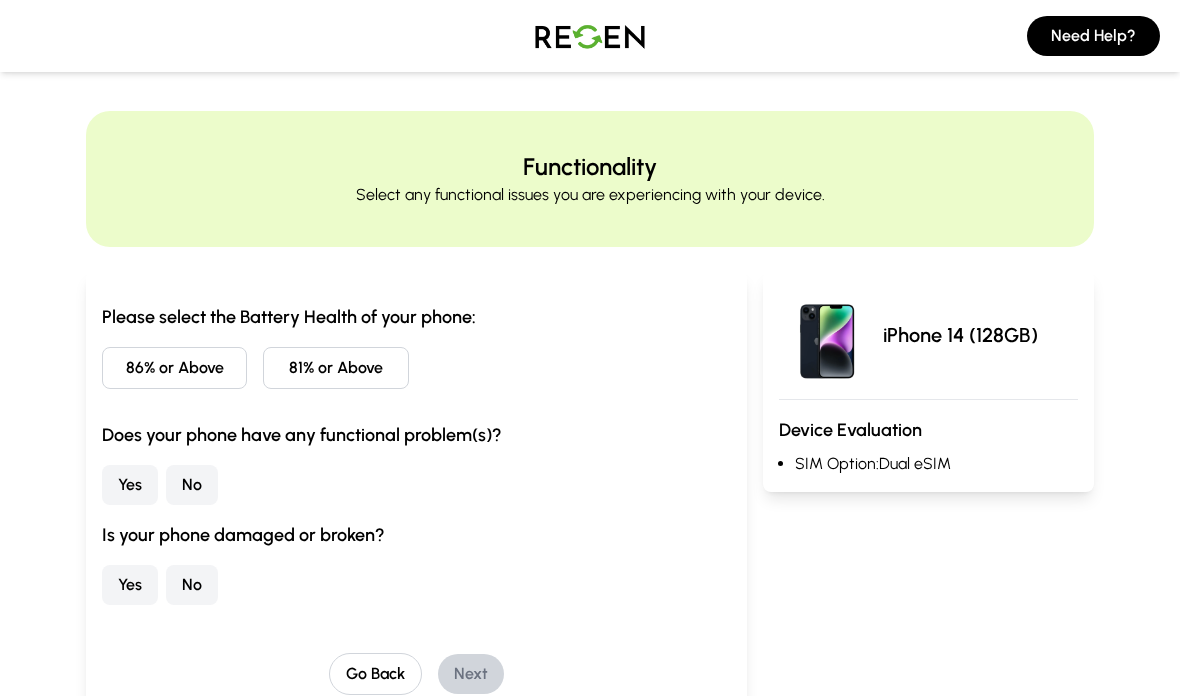 scroll, scrollTop: 0, scrollLeft: 0, axis: both 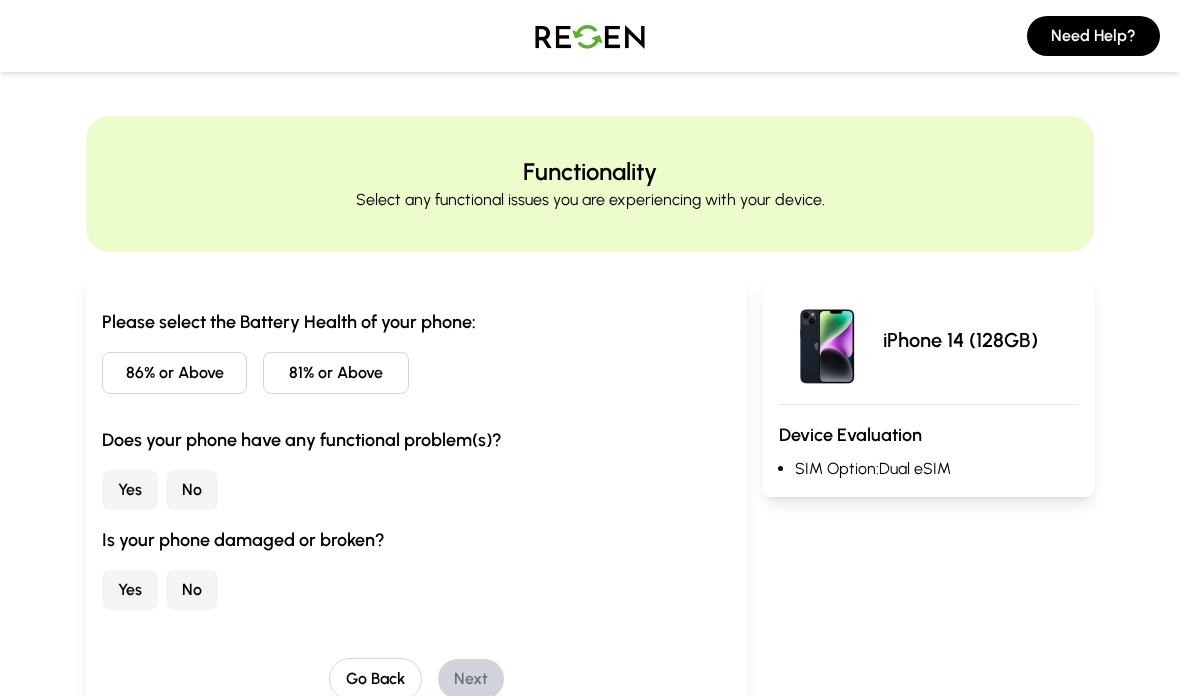 click on "No" at bounding box center [192, 490] 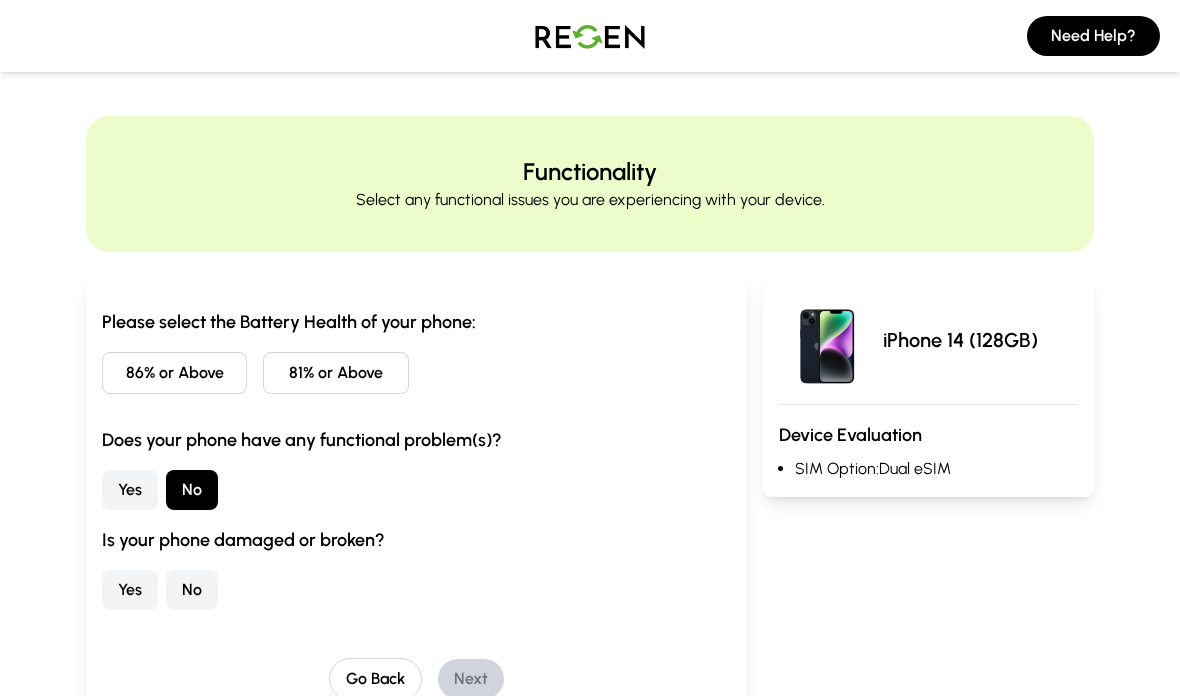 click on "86% or Above" at bounding box center (174, 373) 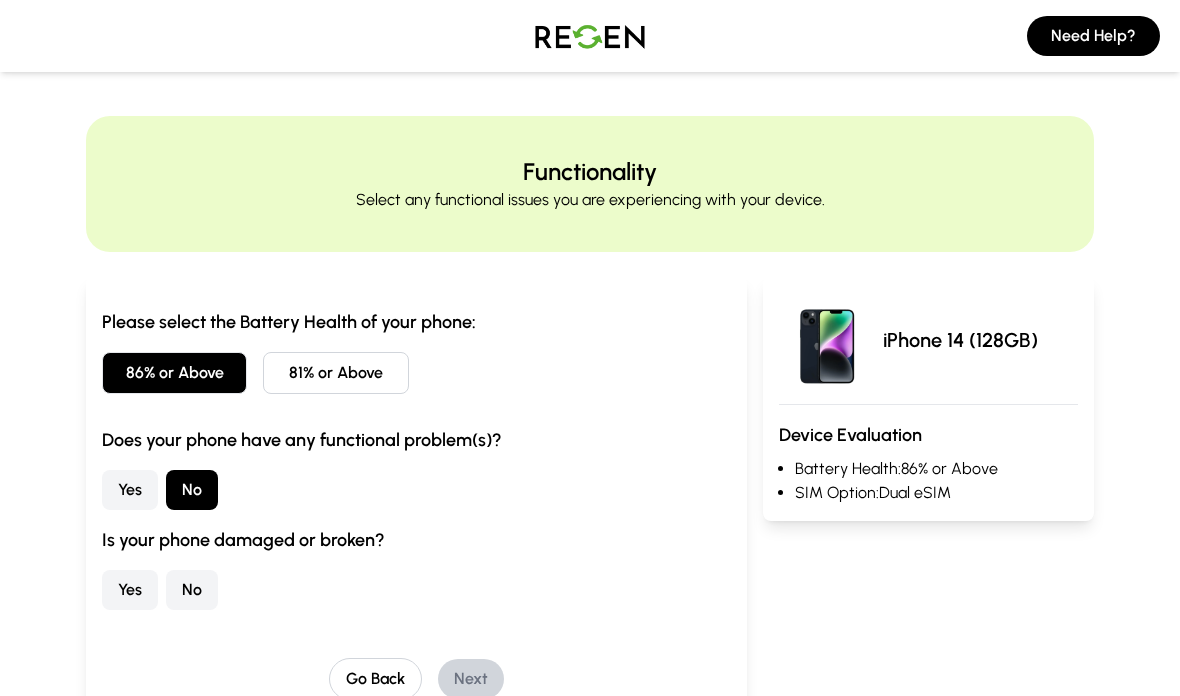 click on "No" at bounding box center [192, 590] 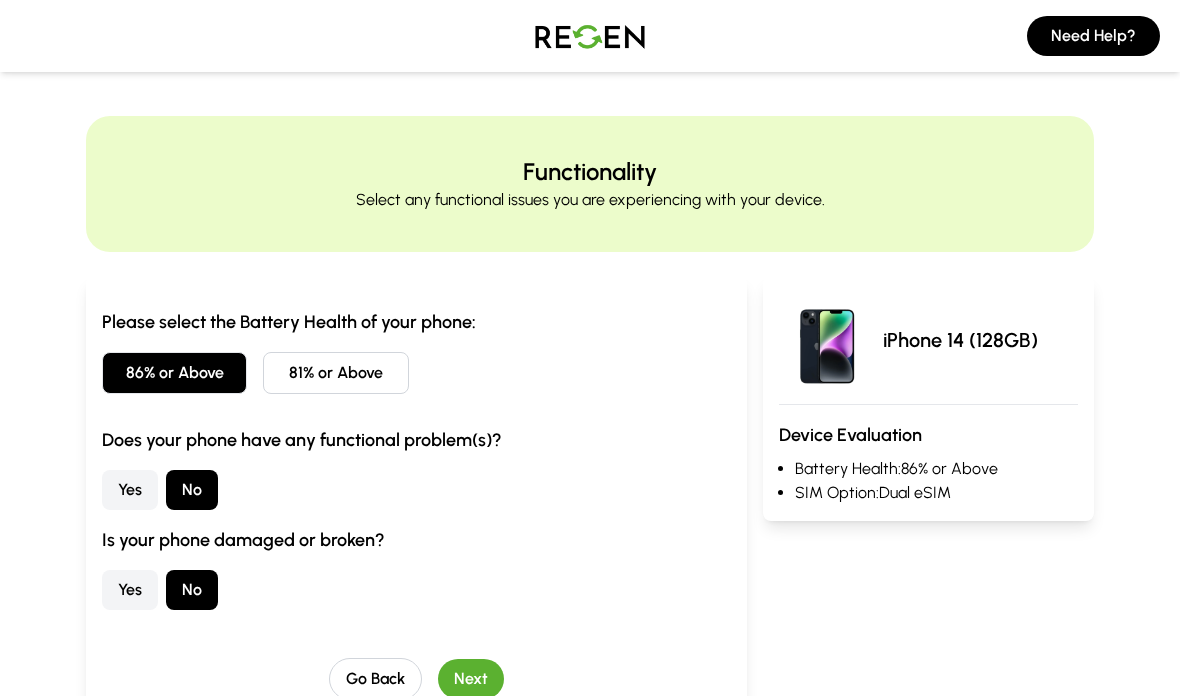 click on "Next" at bounding box center (471, 679) 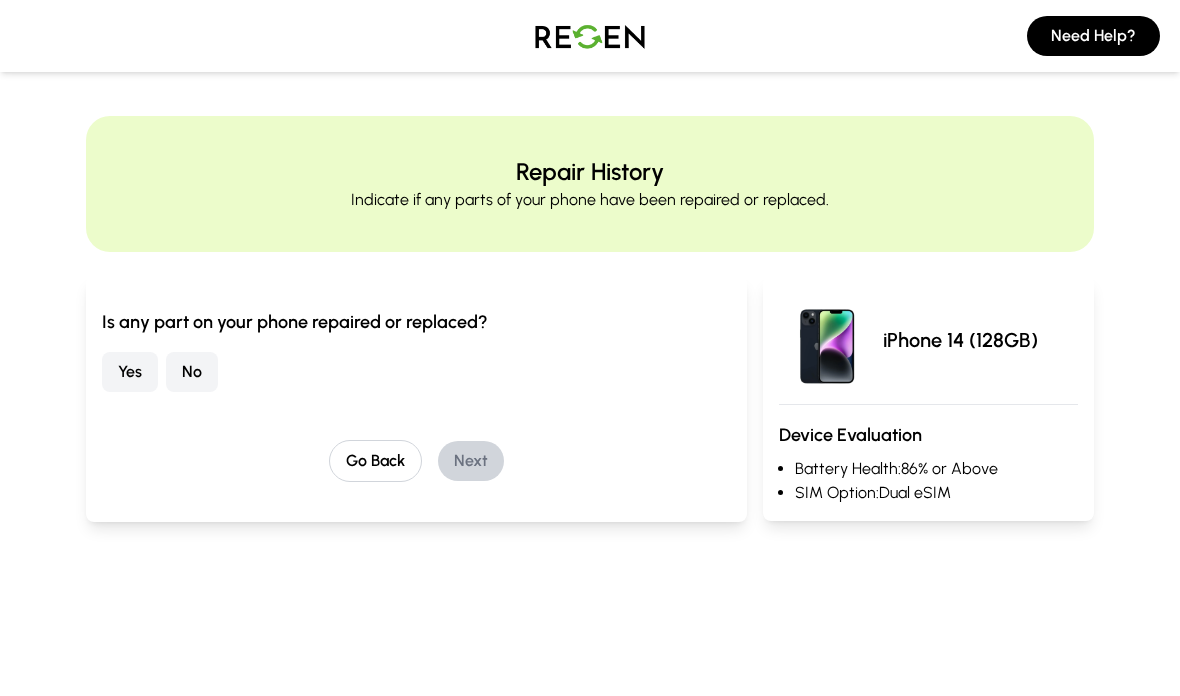 click on "No" at bounding box center (192, 372) 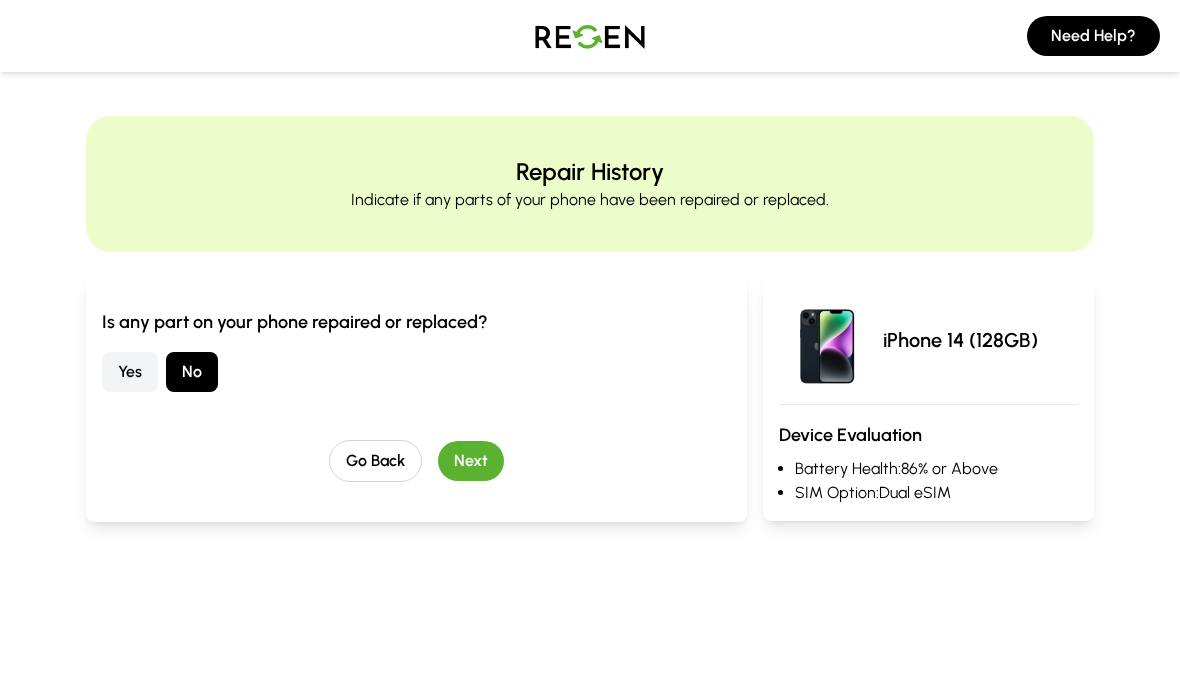 click on "Next" at bounding box center (471, 461) 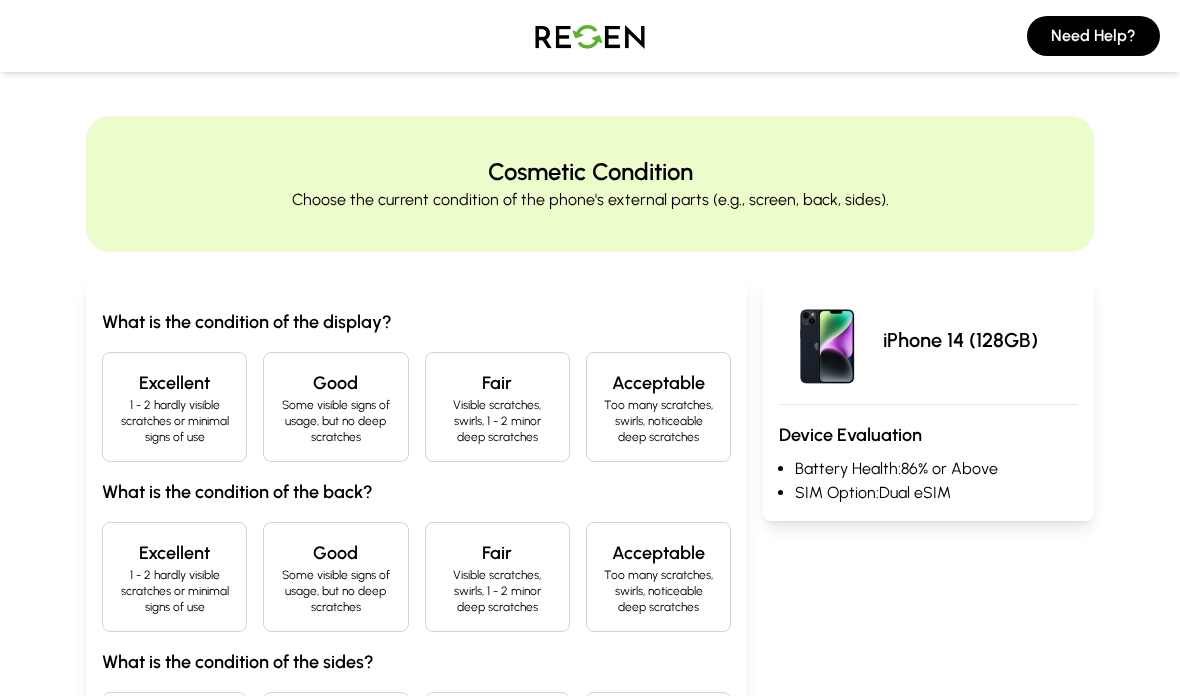 click on "1 - 2 hardly visible scratches or minimal signs of use" at bounding box center [174, 421] 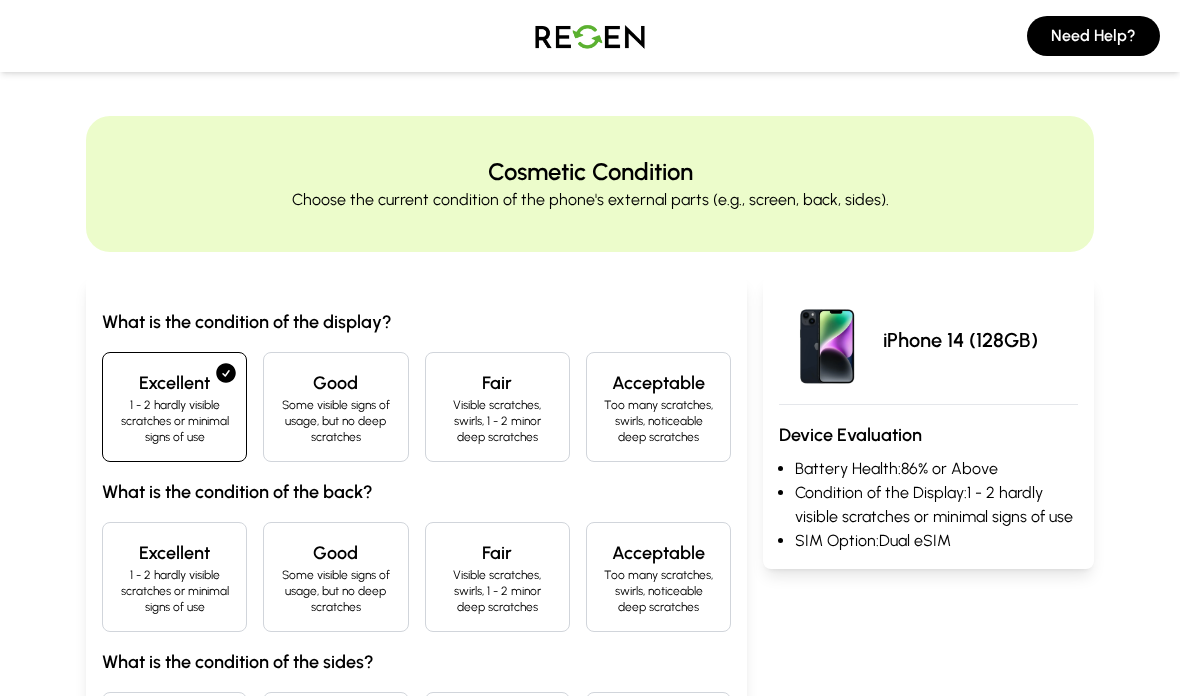 click on "Excellent" at bounding box center (174, 553) 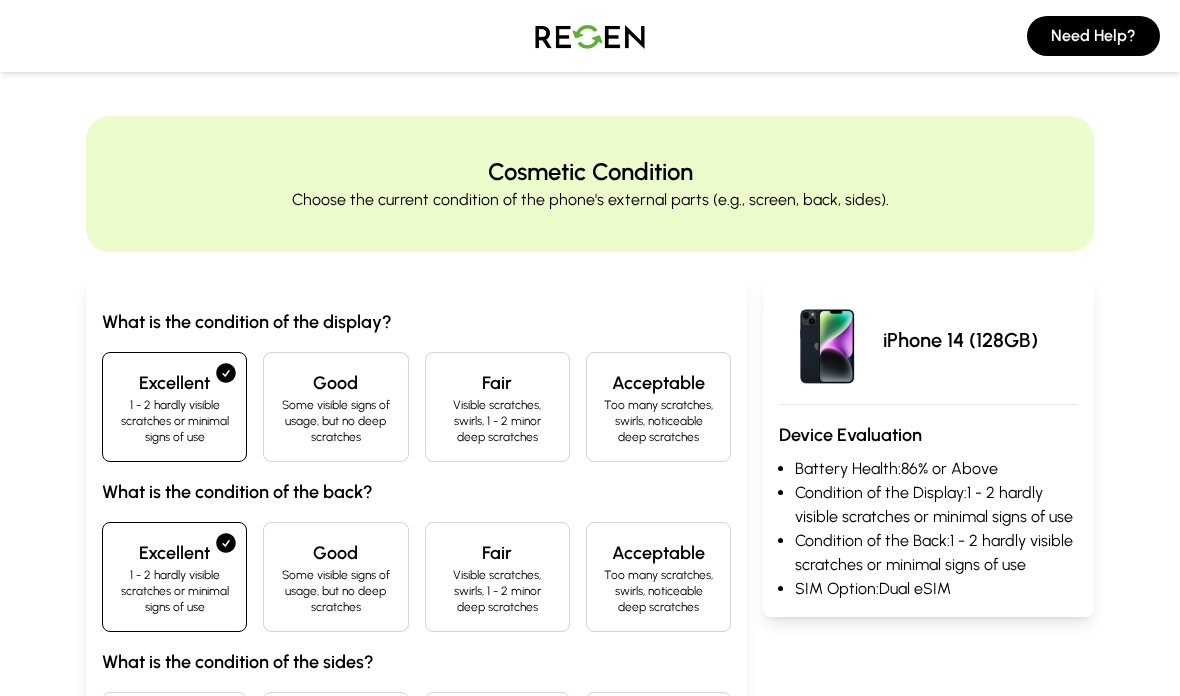 click on "Excellent" at bounding box center [174, 723] 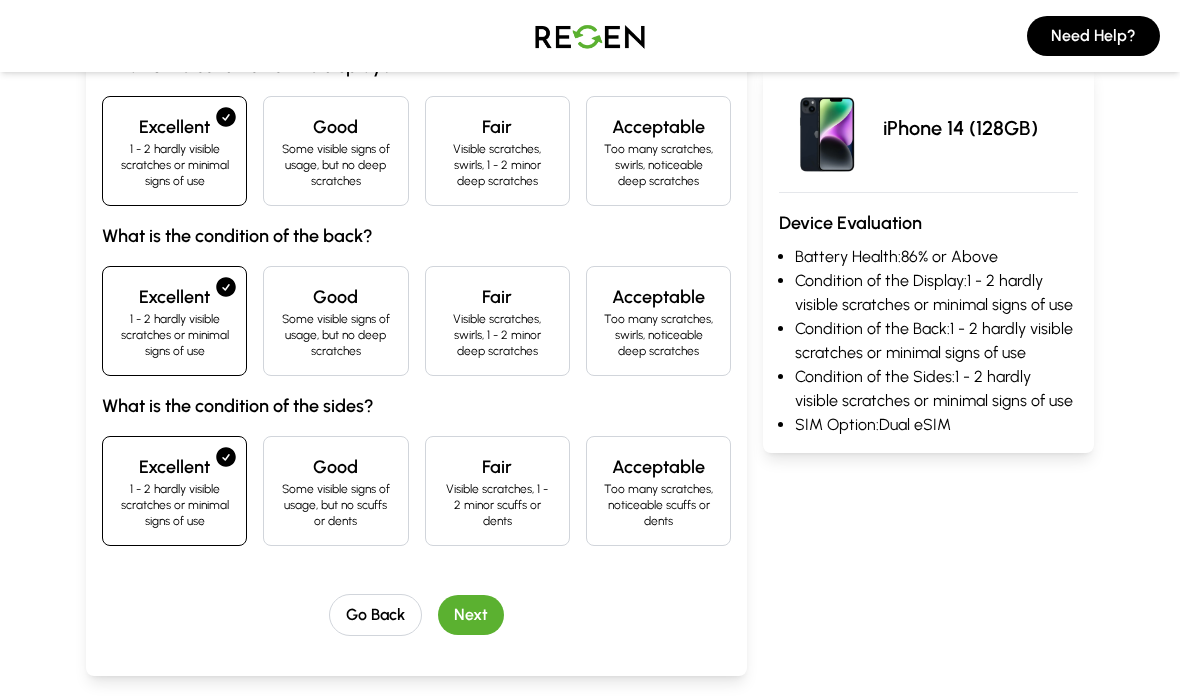 click on "Next" at bounding box center (471, 615) 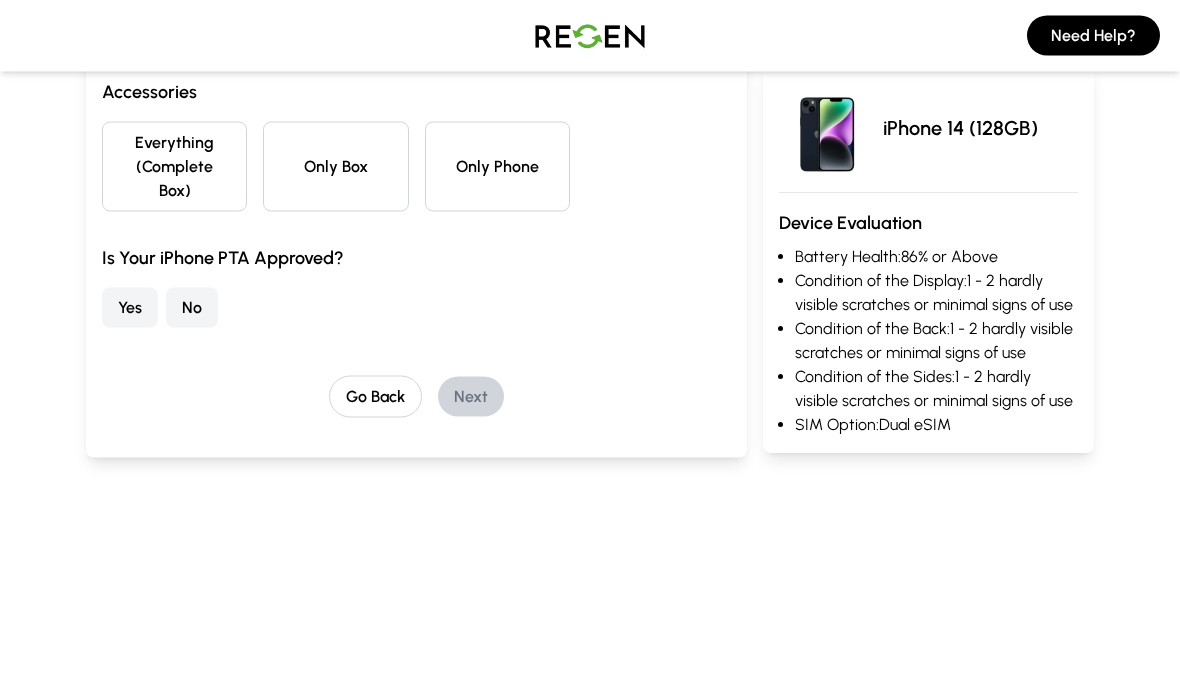 scroll, scrollTop: 0, scrollLeft: 0, axis: both 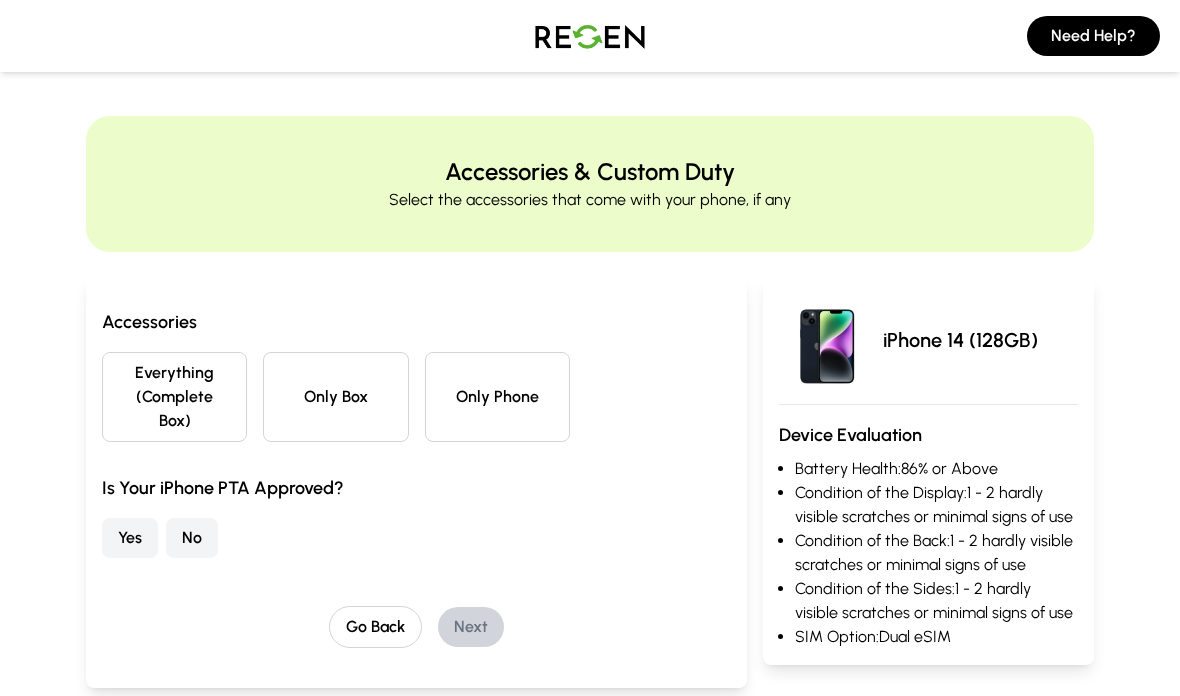 click on "Everything (Complete Box)" at bounding box center [174, 397] 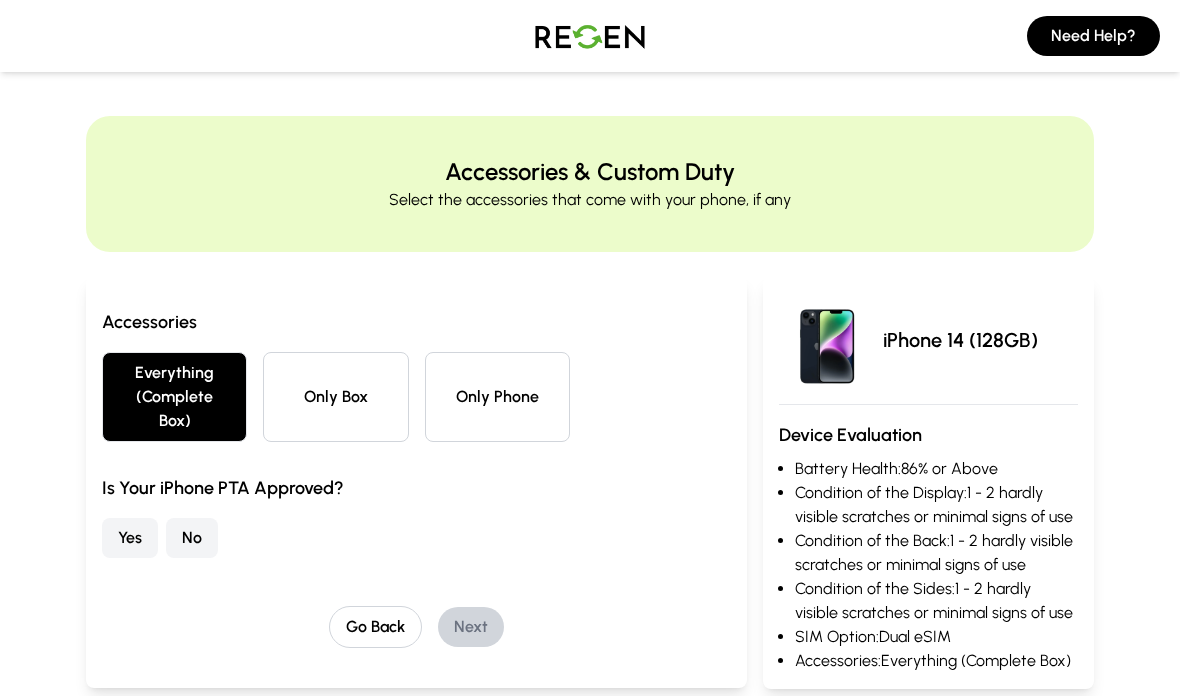 click on "No" at bounding box center (192, 538) 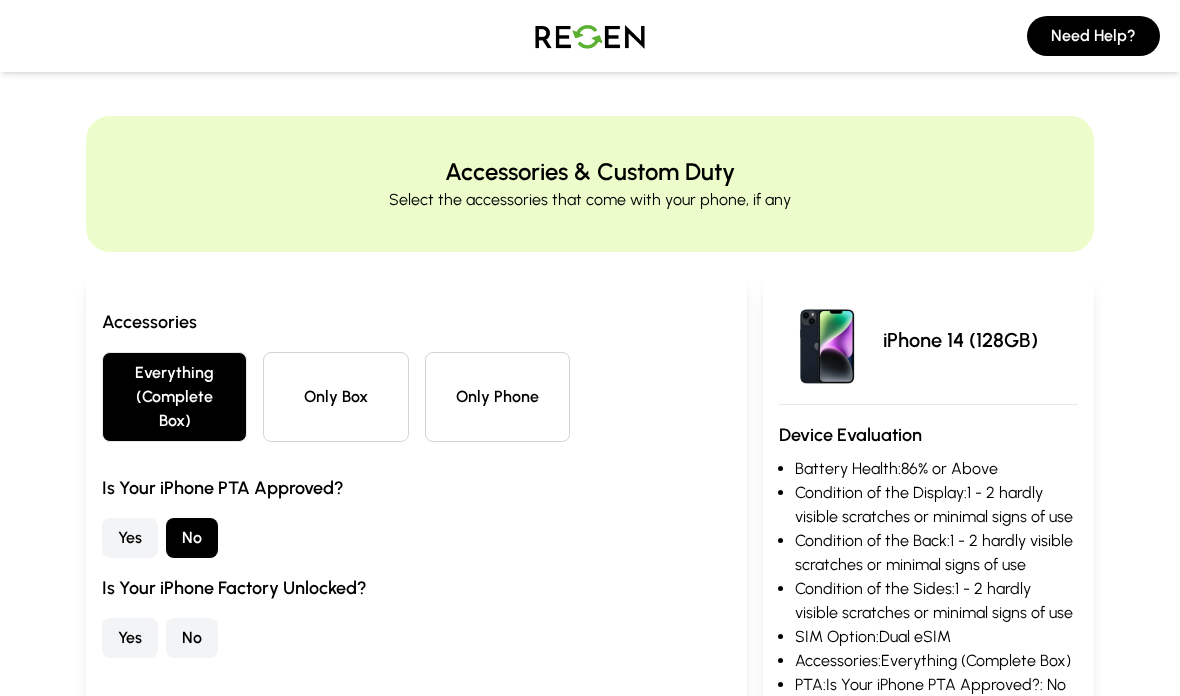 click on "Accessories Everything (Complete Box) Only Box Only Phone Is Your iPhone PTA Approved? Yes No Is Your iPhone Factory Unlocked? Yes No Go Back Next" at bounding box center (416, 528) 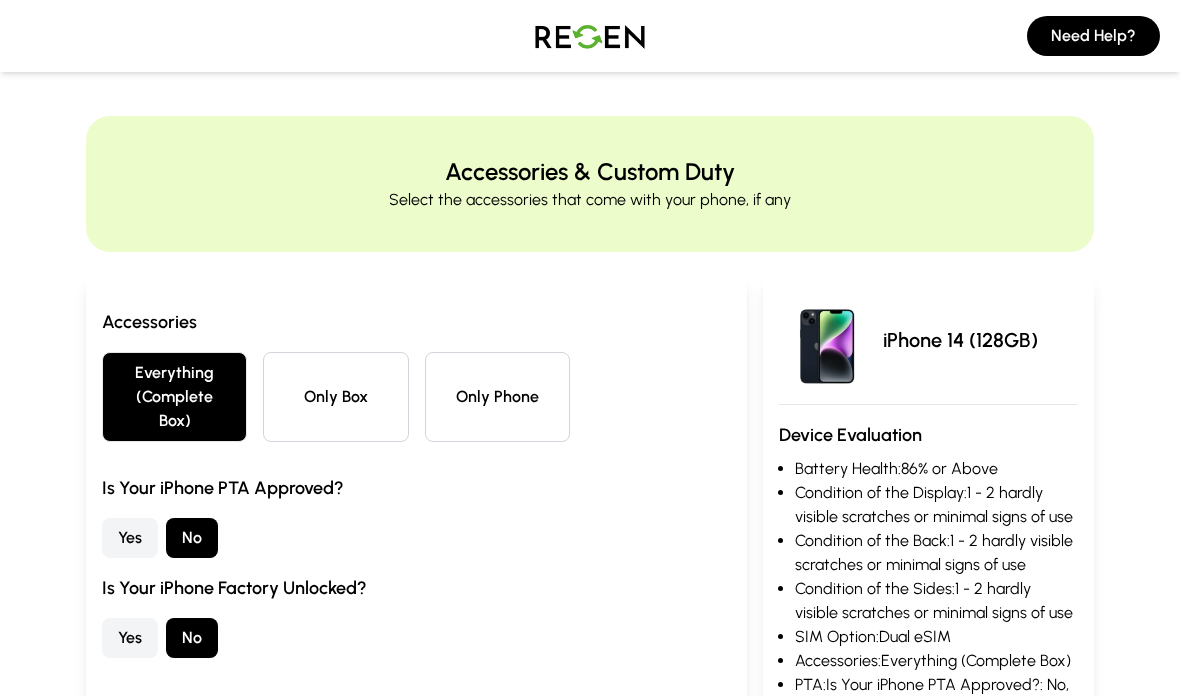 click on "Accessories Everything (Complete Box) Only Box Only Phone Is Your iPhone PTA Approved? Yes No Is Your iPhone Factory Unlocked? Yes No Go Back Next" at bounding box center (416, 528) 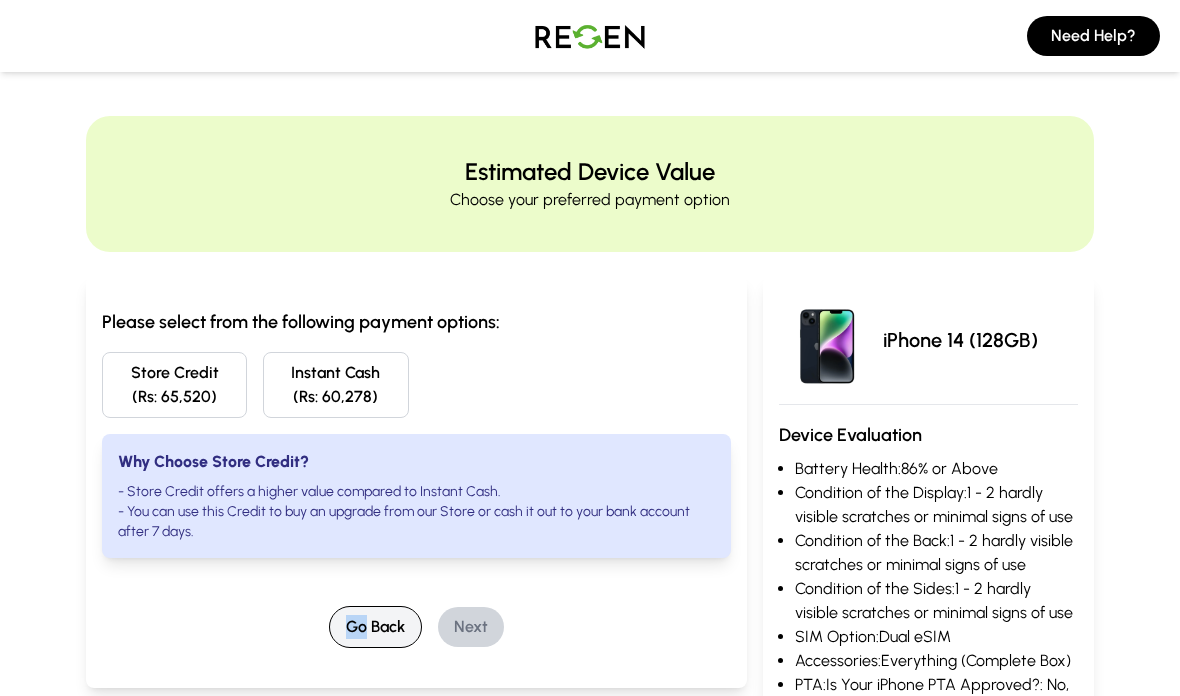 click on "Go Back" at bounding box center [375, 627] 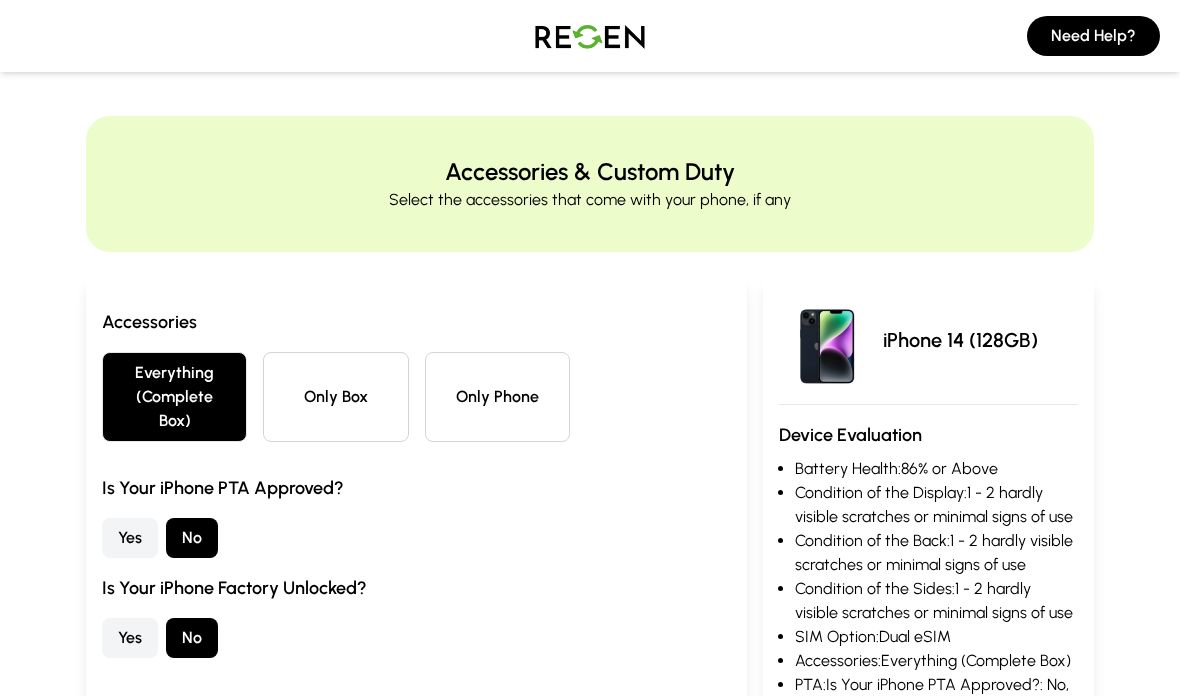 click on "Go Back" at bounding box center (375, 727) 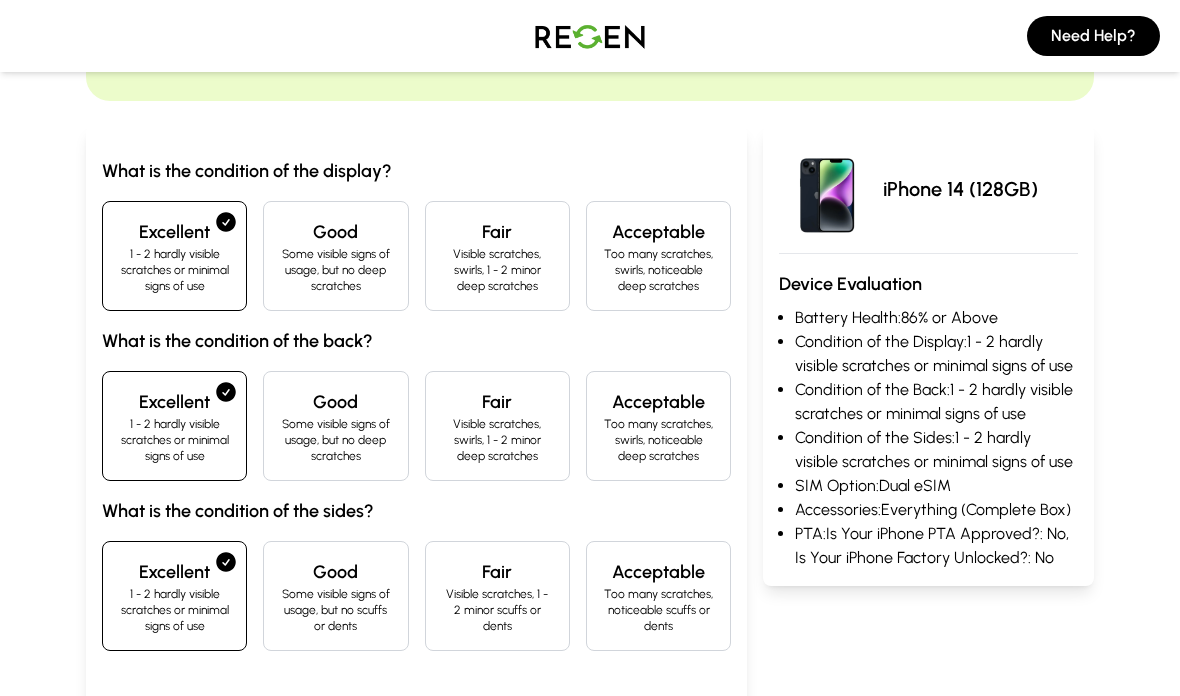 scroll, scrollTop: 156, scrollLeft: 0, axis: vertical 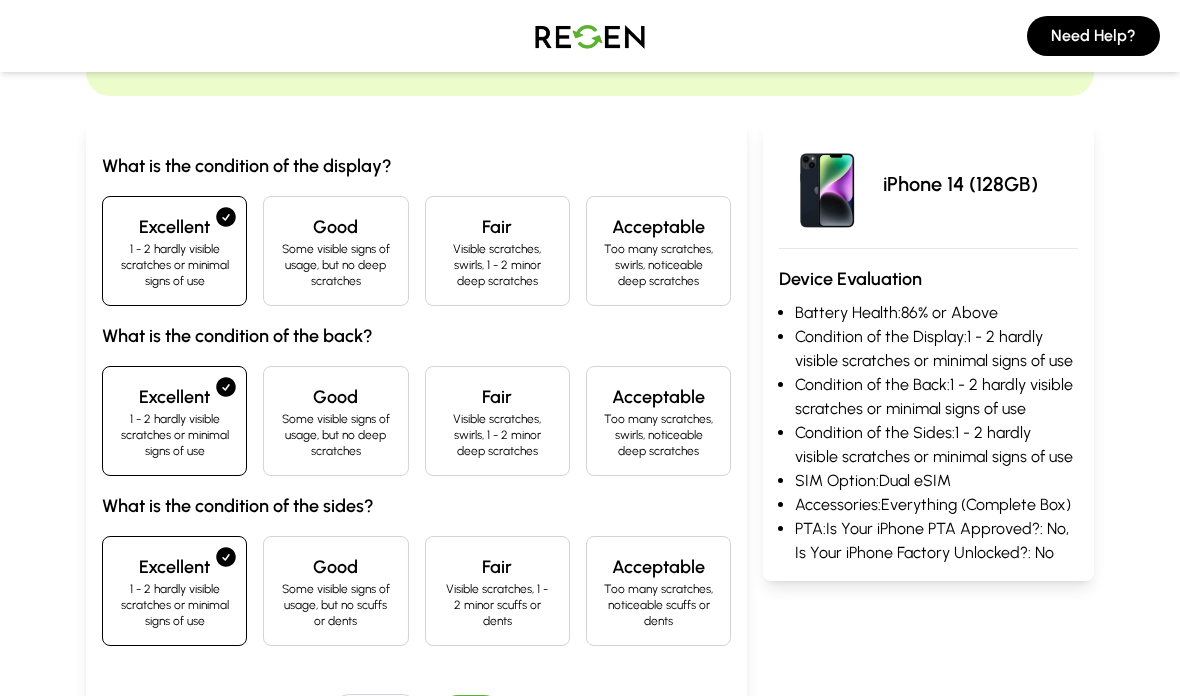 click on "What is the condition of the display? Excellent 1 - 2 hardly visible scratches or minimal signs of use Good Some visible signs of usage, but no deep scratches Fair Visible scratches, swirls, 1 - 2 minor deep scratches Acceptable Too many scratches, swirls, noticeable deep scratches What is the condition of the back? Excellent 1 - 2 hardly visible scratches or minimal signs of use Good Some visible signs of usage, but no deep scratches Fair Visible scratches, swirls, 1 - 2 minor deep scratches Acceptable Too many scratches, swirls, noticeable deep scratches What is the condition of the sides? Excellent 1 - 2 hardly visible scratches or minimal signs of use Good Some visible signs of usage, but no scuffs or dents Fair Visible scratches, 1 - 2 minor scuffs or dents Acceptable Too many scratches, noticeable scuffs or dents Go Back Next" at bounding box center (416, 448) 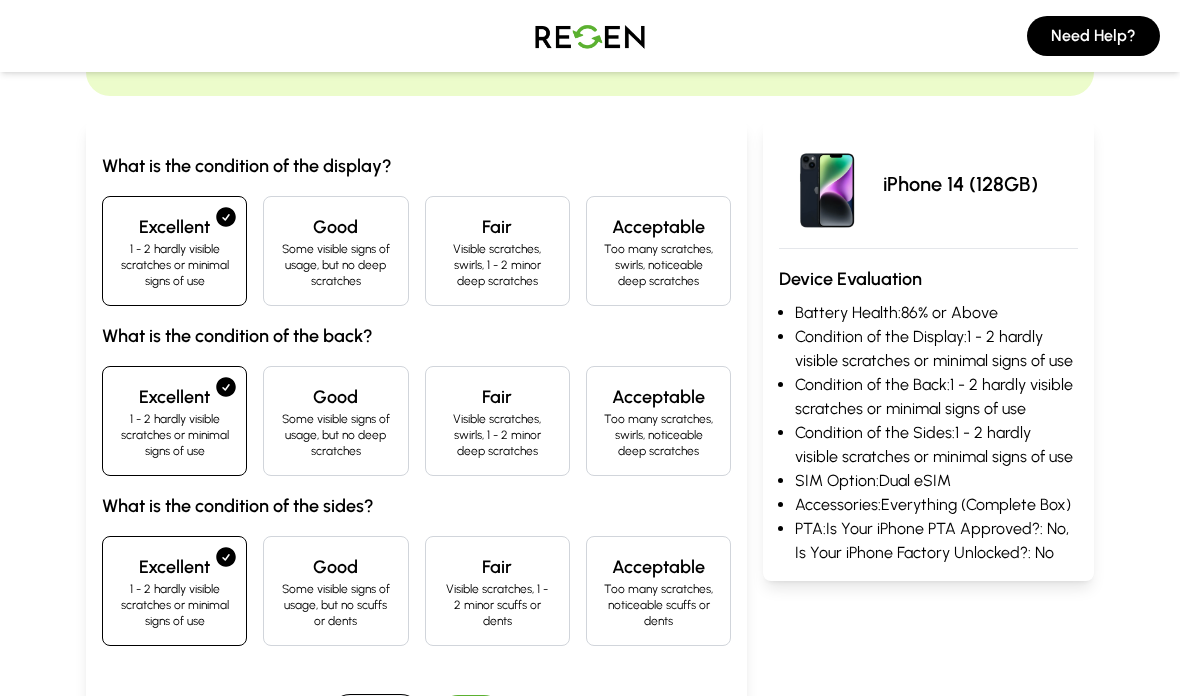 click on "Go Back" at bounding box center [375, 715] 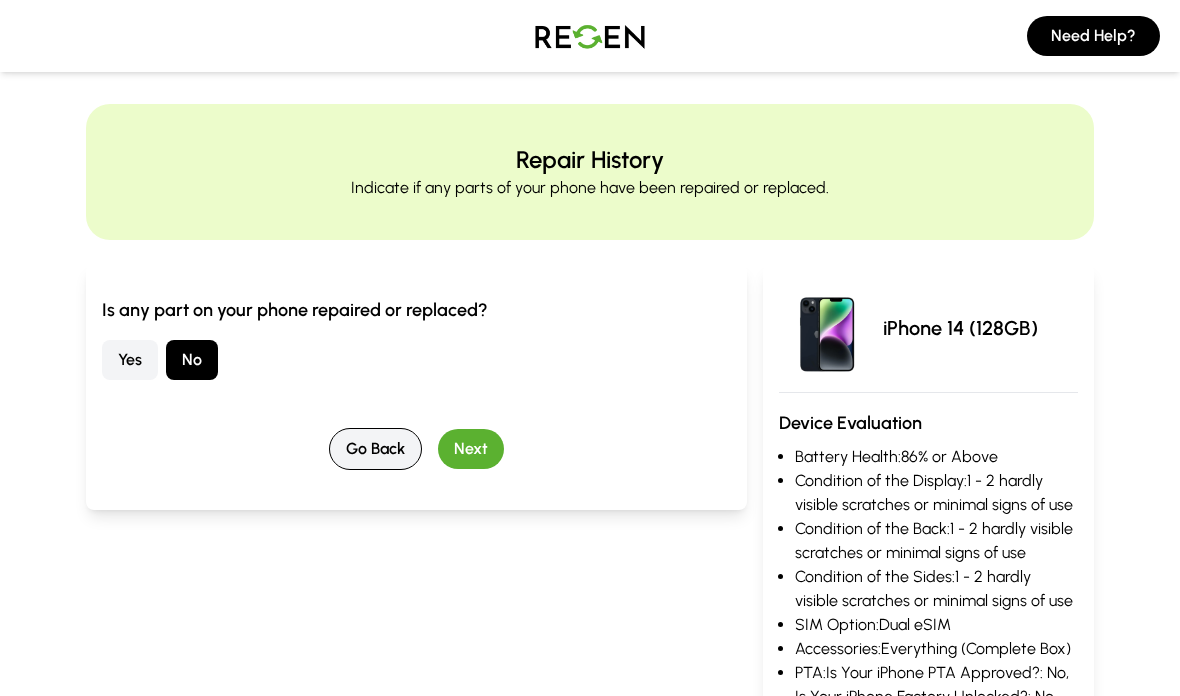 scroll, scrollTop: 0, scrollLeft: 0, axis: both 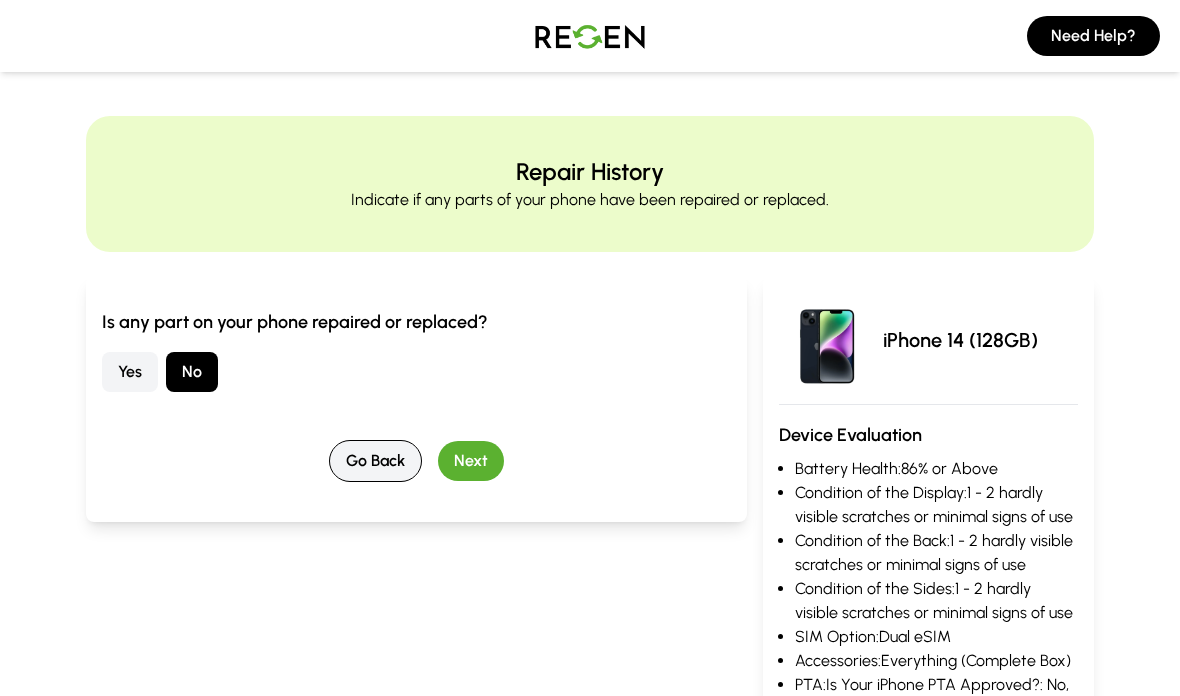 click on "Go Back" at bounding box center [375, 461] 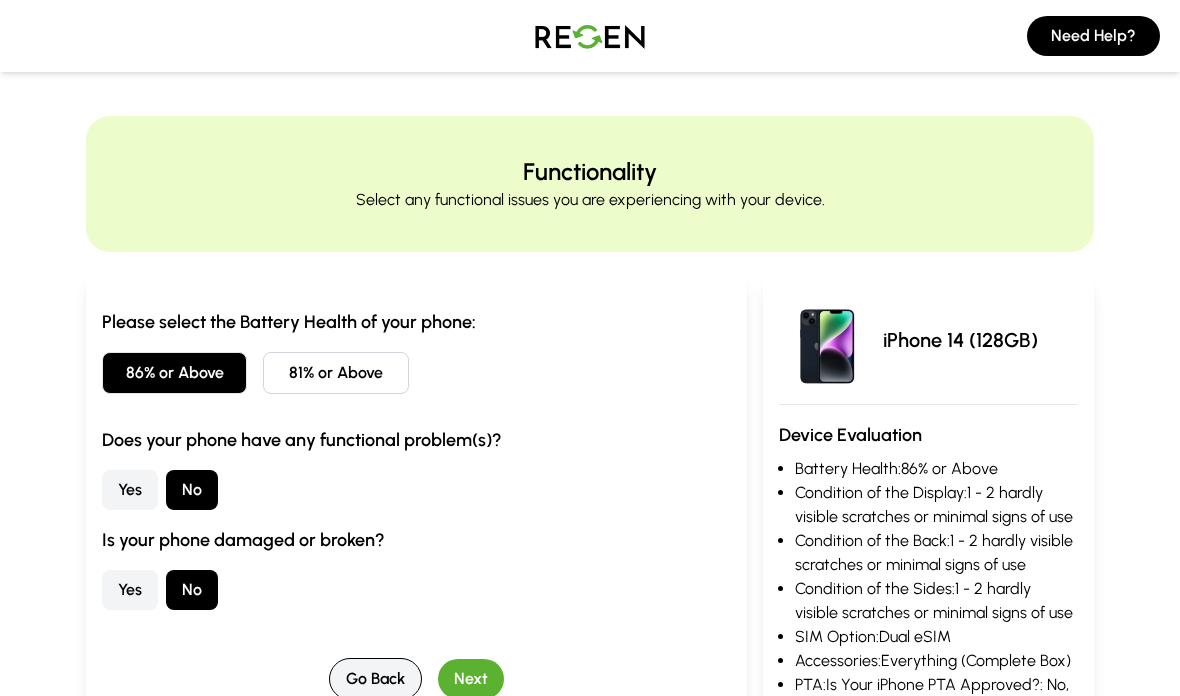 click on "Go Back" at bounding box center (375, 679) 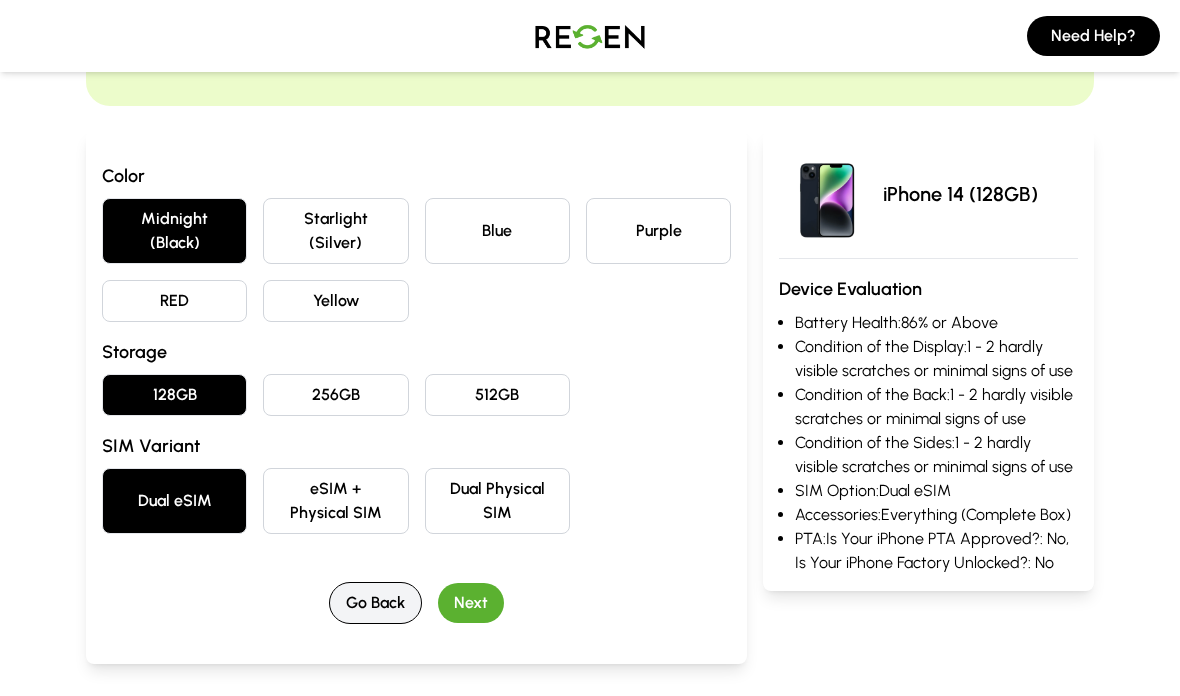 click on "Go Back" at bounding box center (375, 603) 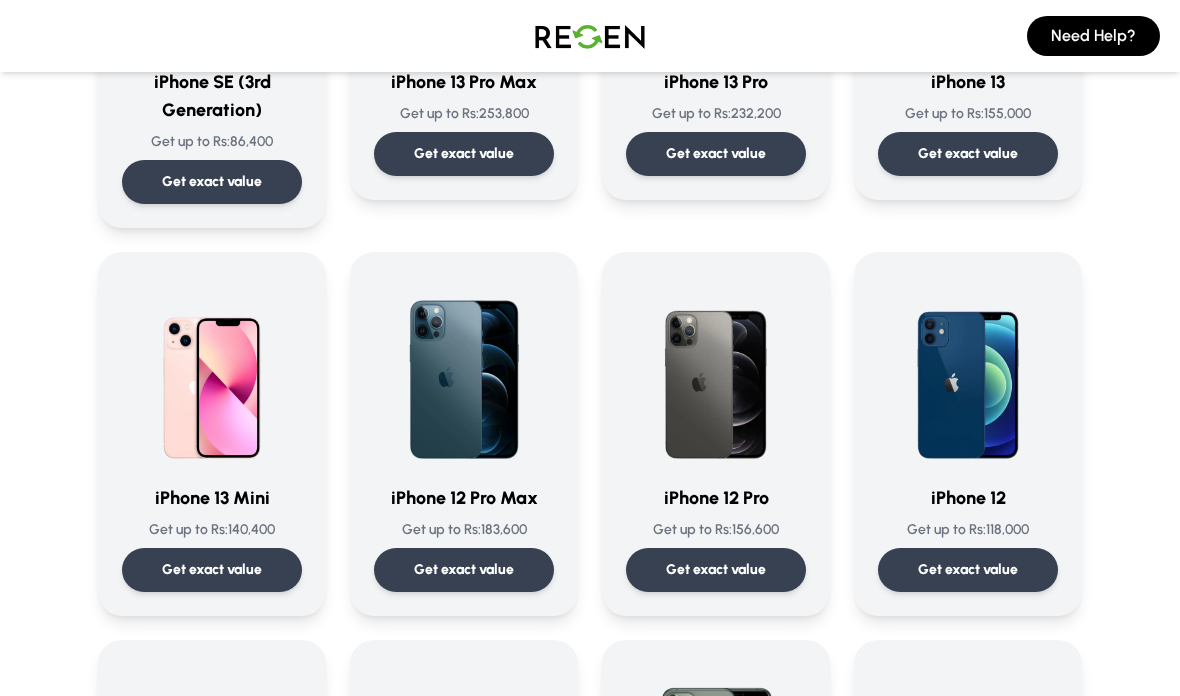 scroll, scrollTop: 1176, scrollLeft: 0, axis: vertical 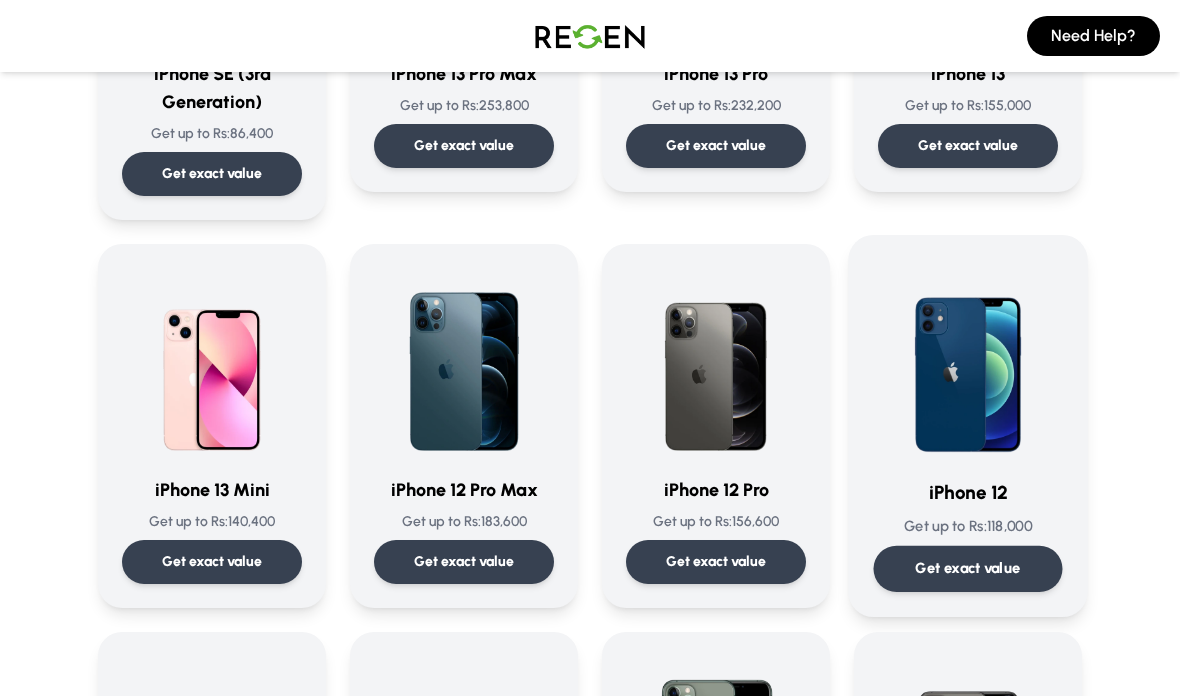 click on "iPhone 12 Get up to Rs:  118,000 Get exact value" at bounding box center (968, 426) 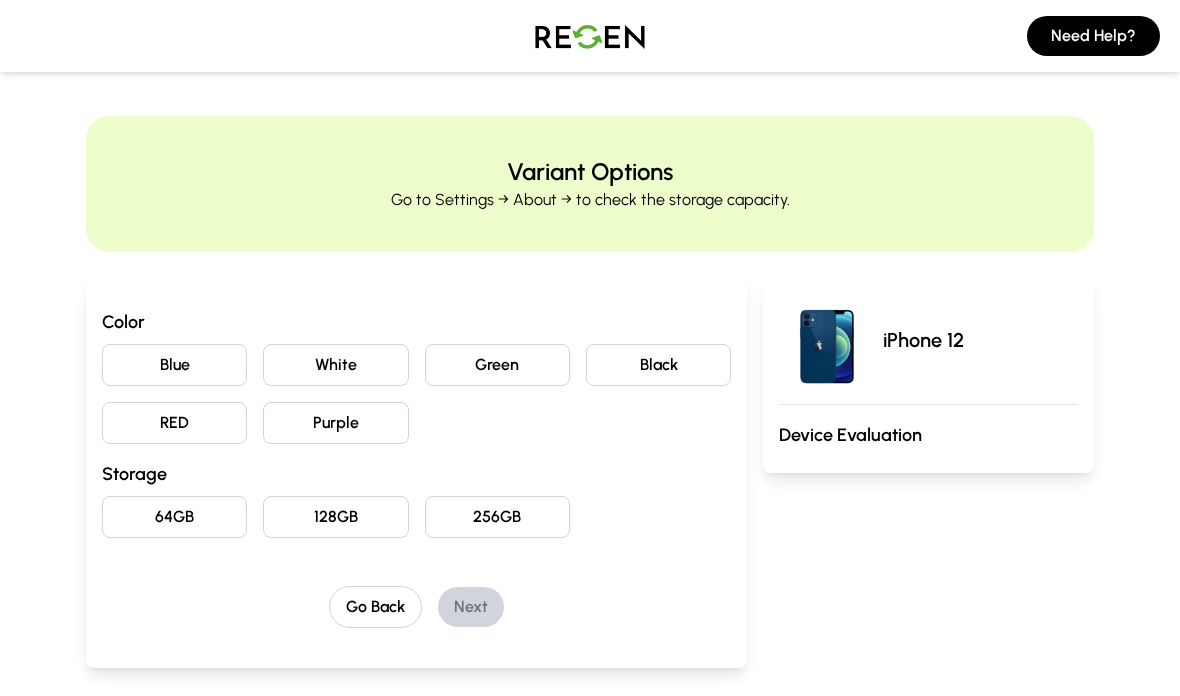 click on "Black" at bounding box center [658, 365] 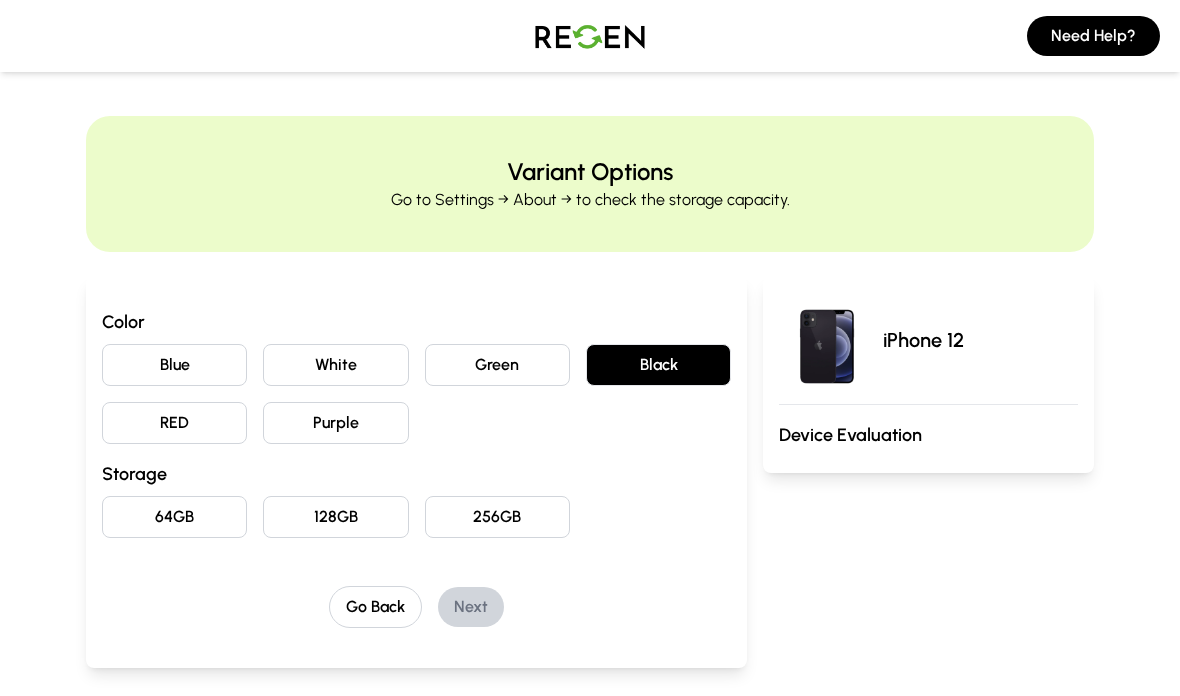 click on "64GB" at bounding box center (174, 517) 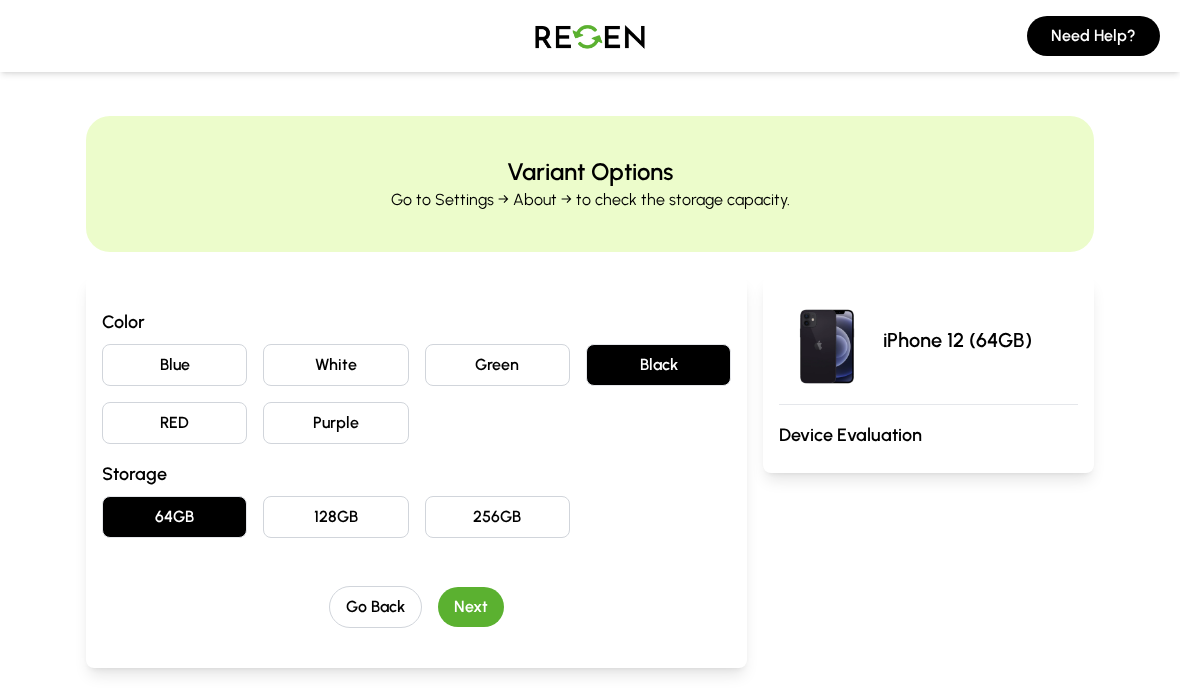 click on "Next" at bounding box center (471, 607) 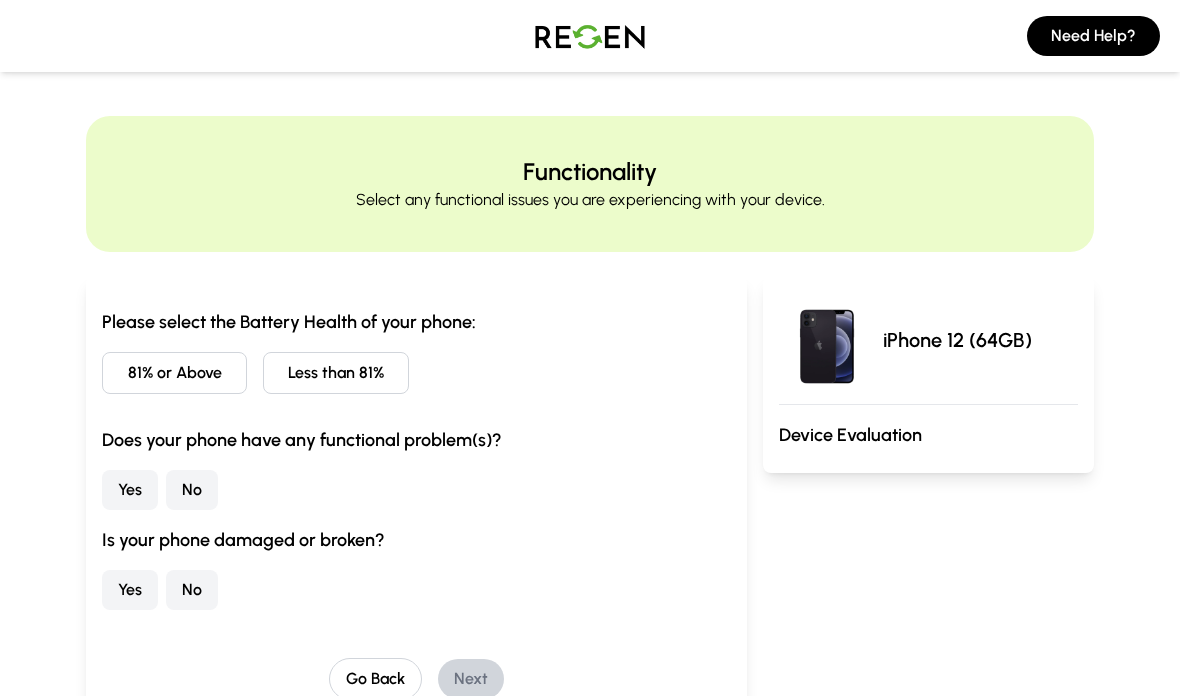 click on "81% or Above" at bounding box center [174, 373] 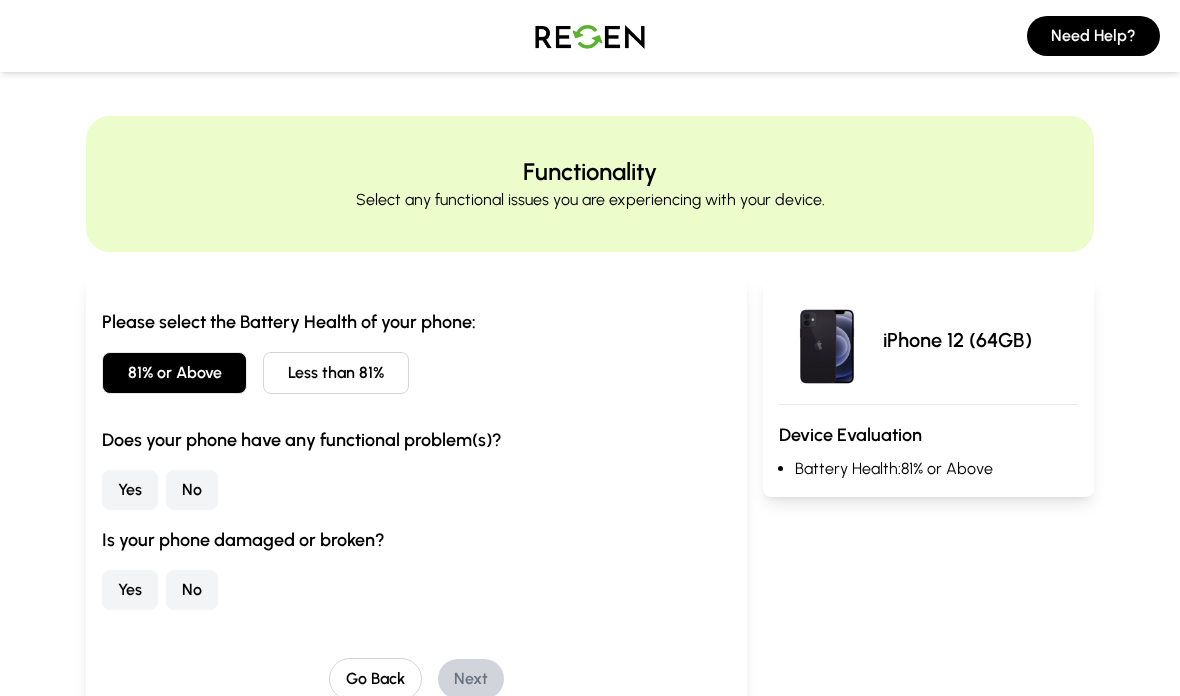 click on "No" at bounding box center [192, 490] 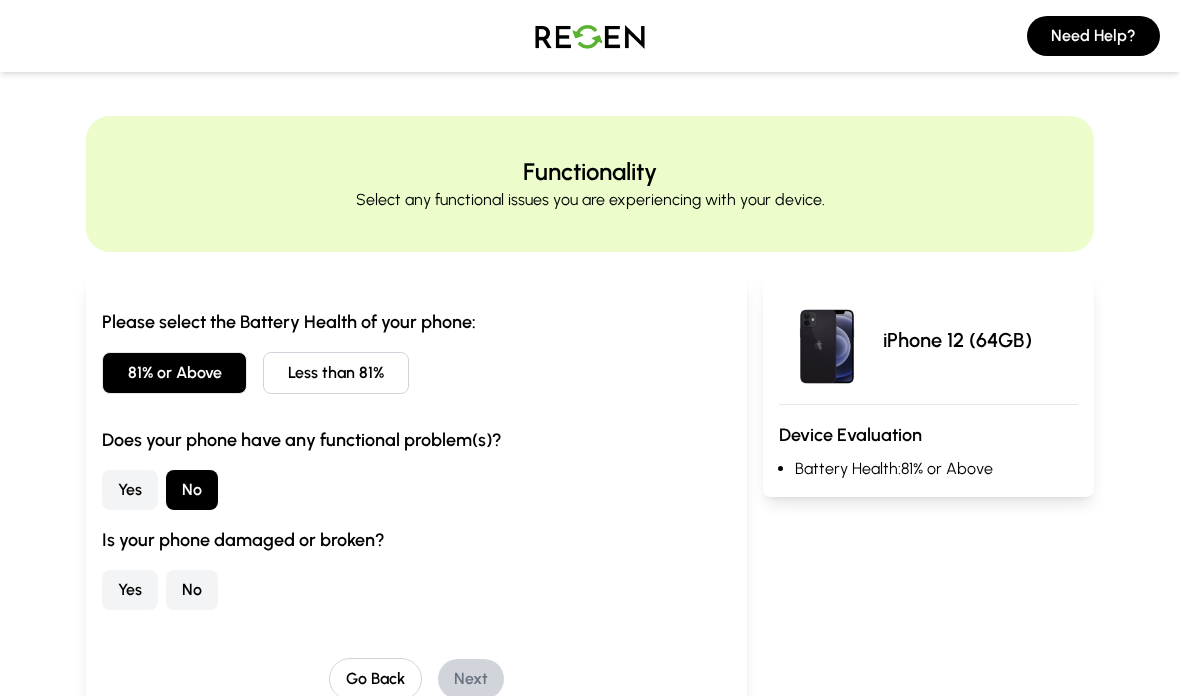 click on "No" at bounding box center [192, 590] 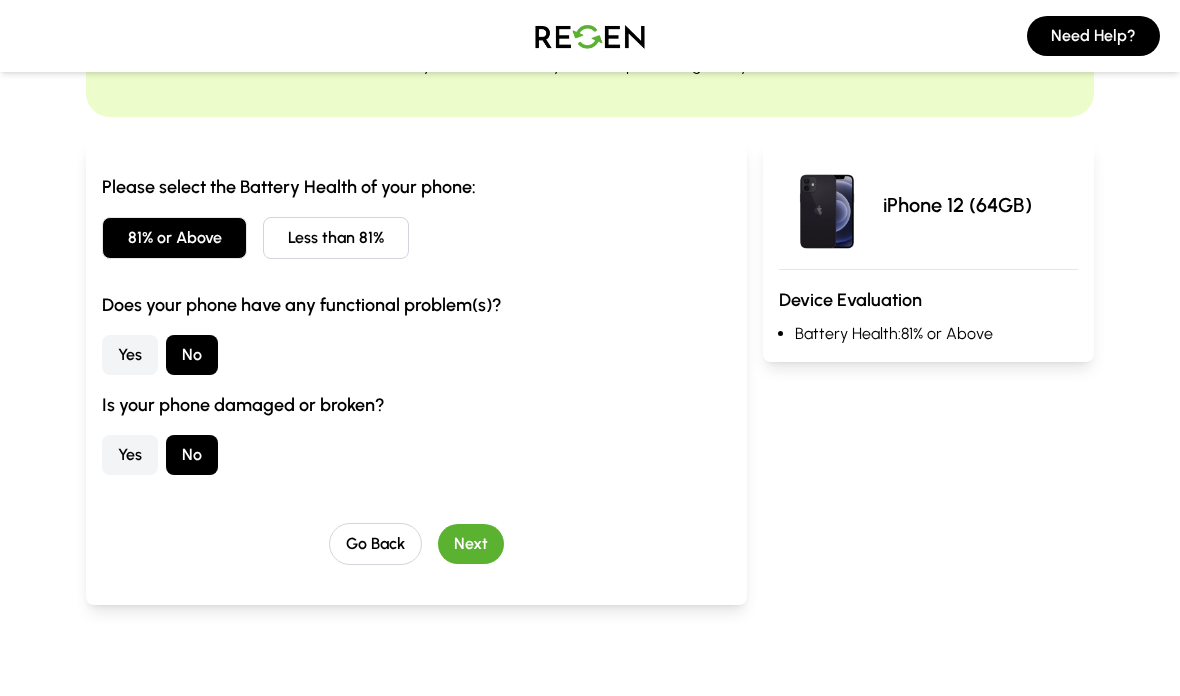 click on "Next" at bounding box center [471, 544] 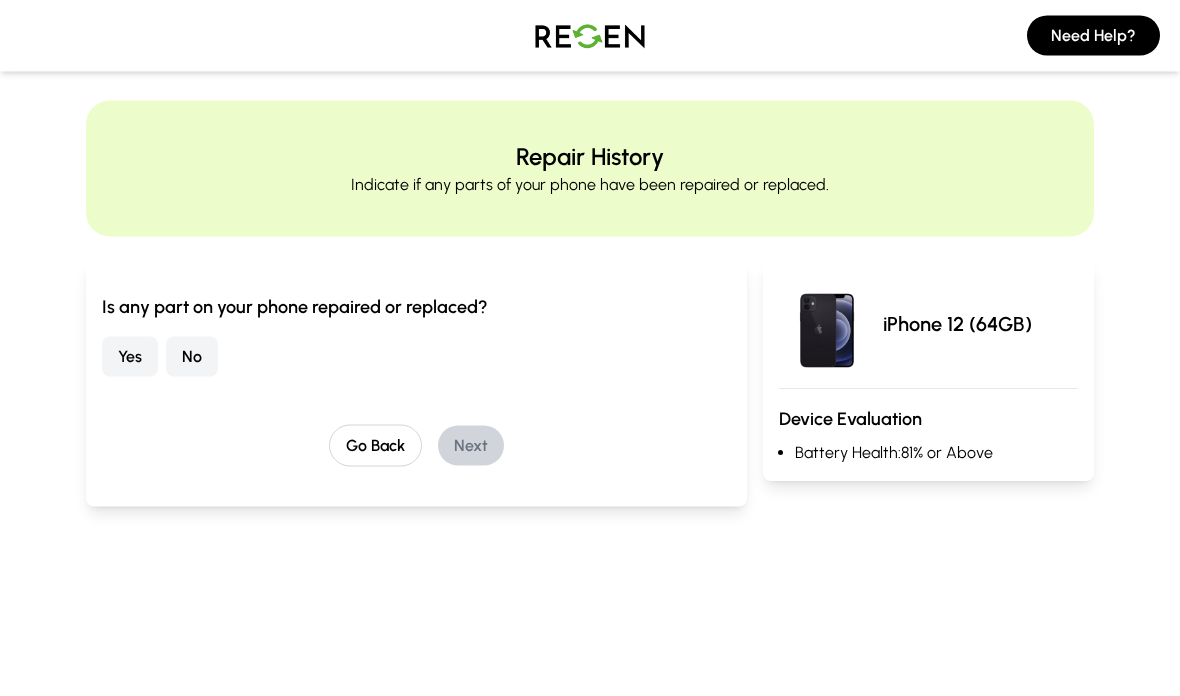 scroll, scrollTop: 0, scrollLeft: 0, axis: both 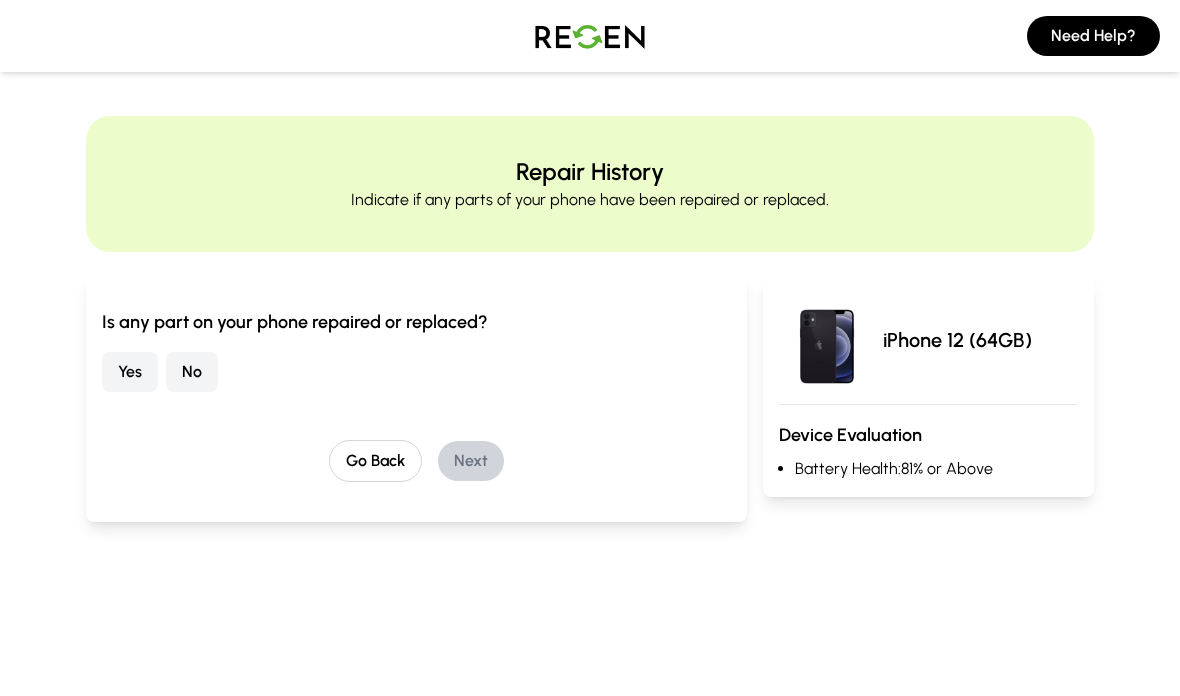 click on "No" at bounding box center (192, 372) 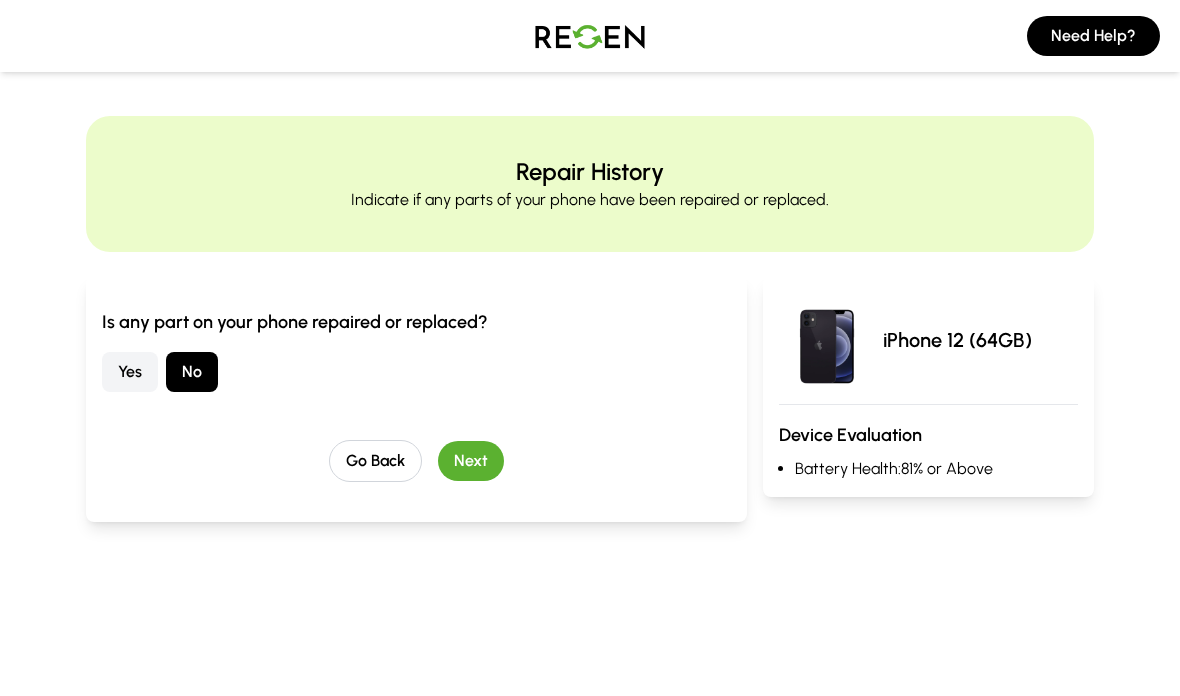 click on "Next" at bounding box center (471, 461) 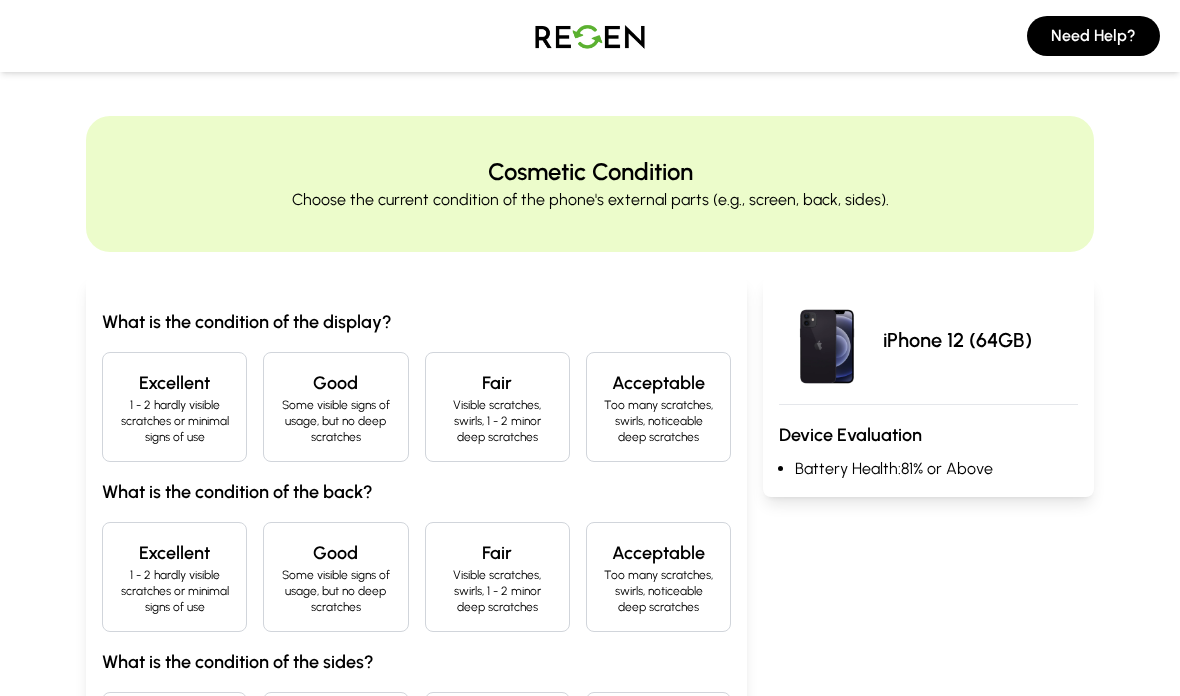 click on "1 - 2 hardly visible scratches or minimal signs of use" at bounding box center [174, 421] 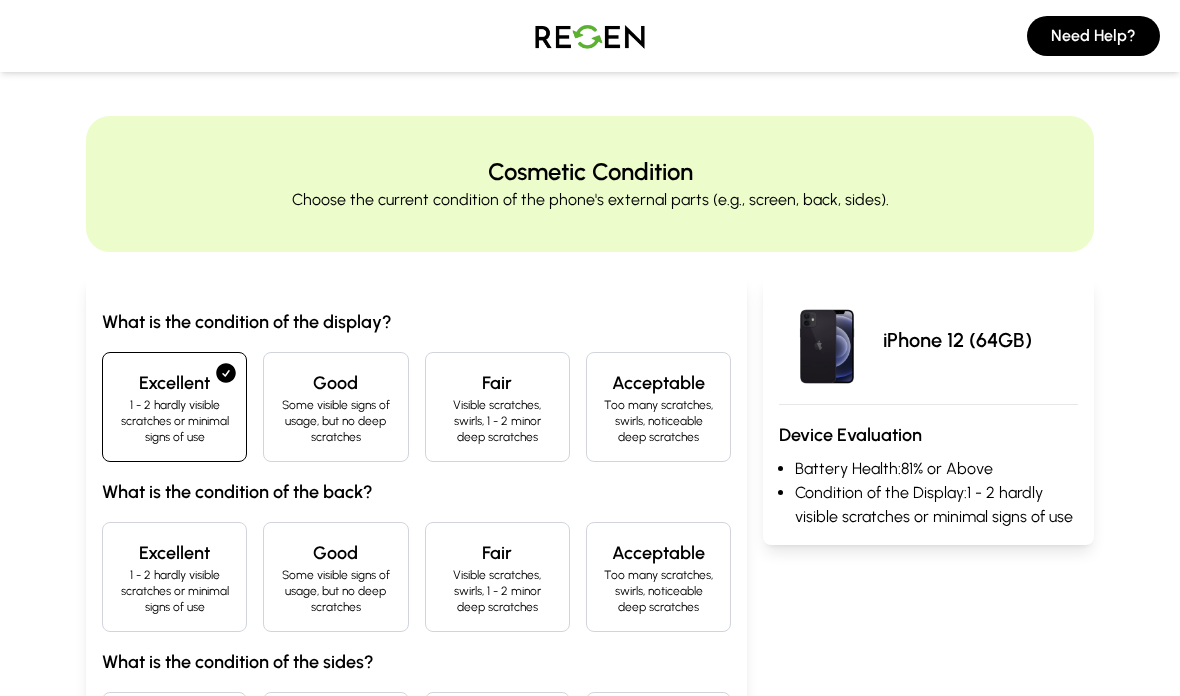 click on "1 - 2 hardly visible scratches or minimal signs of use" at bounding box center [174, 591] 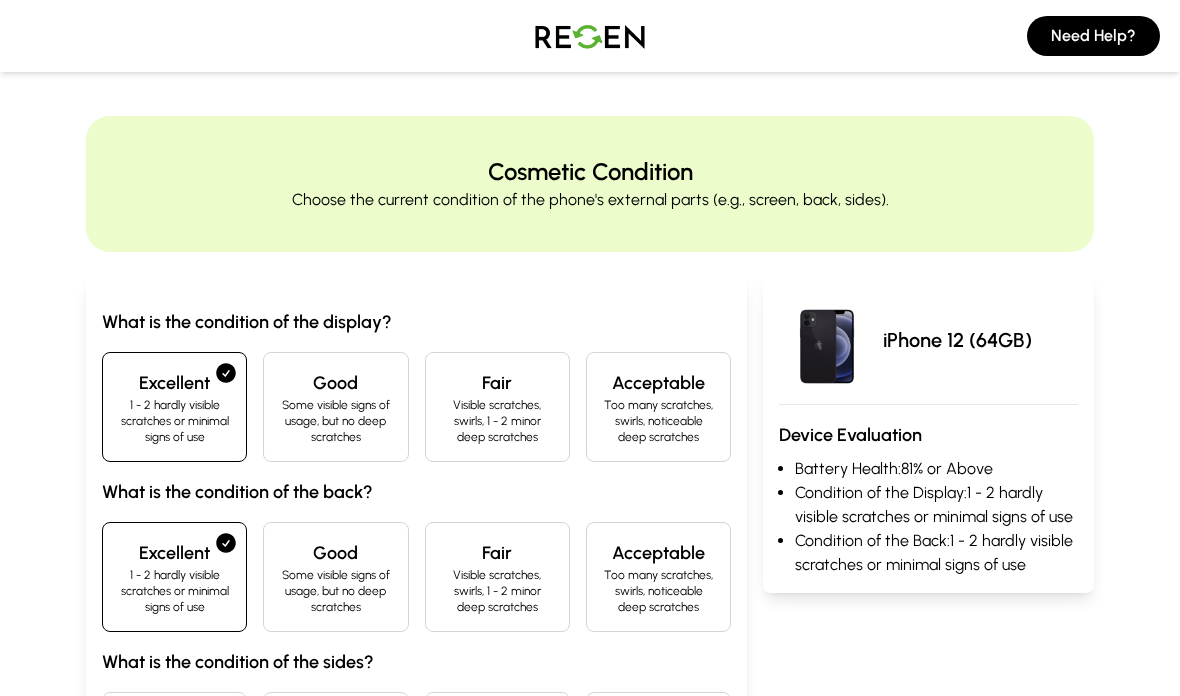 click on "Excellent" at bounding box center [174, 723] 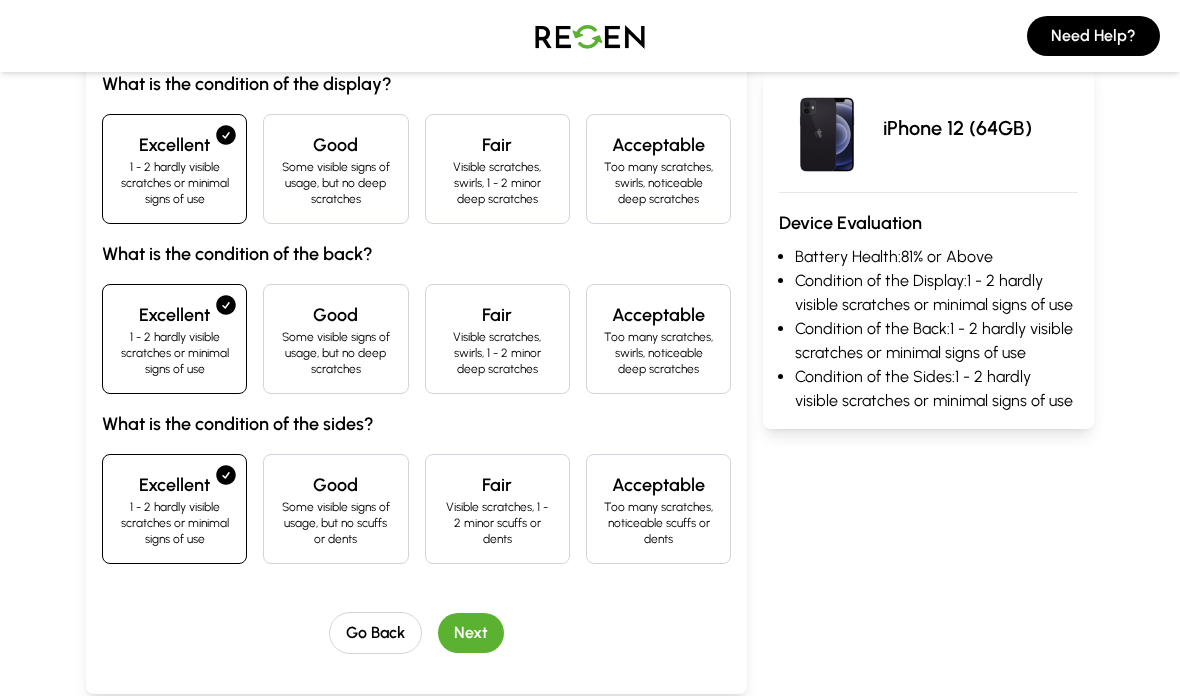 click on "Next" at bounding box center (471, 633) 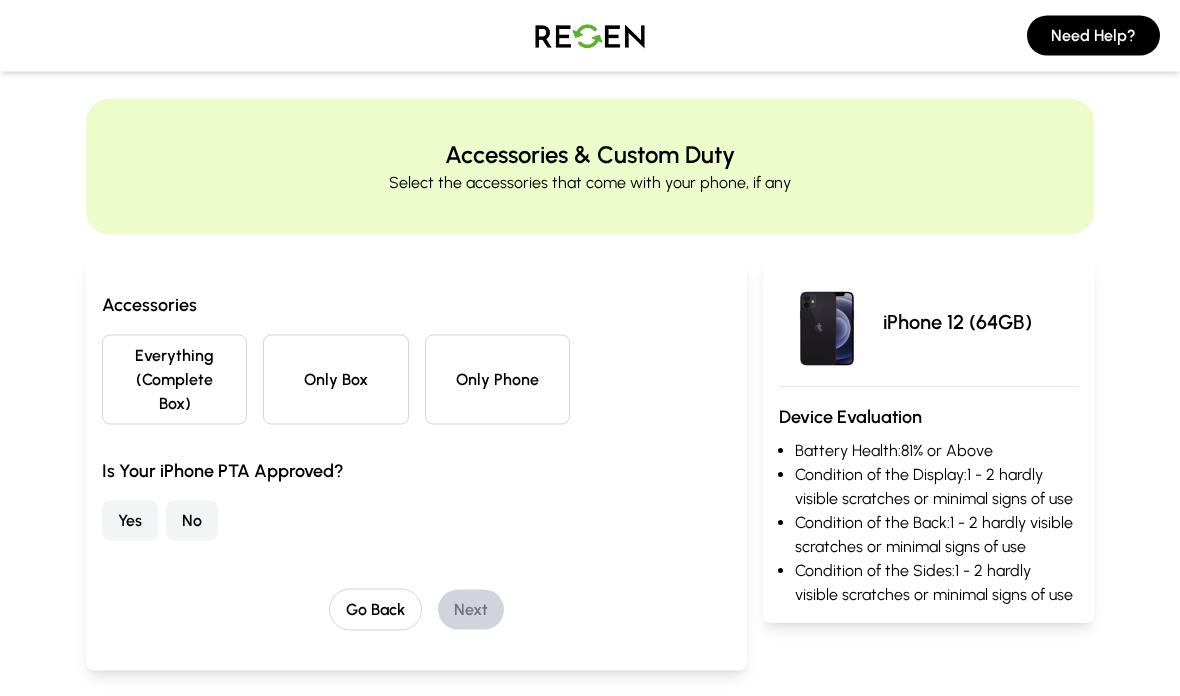 scroll, scrollTop: 0, scrollLeft: 0, axis: both 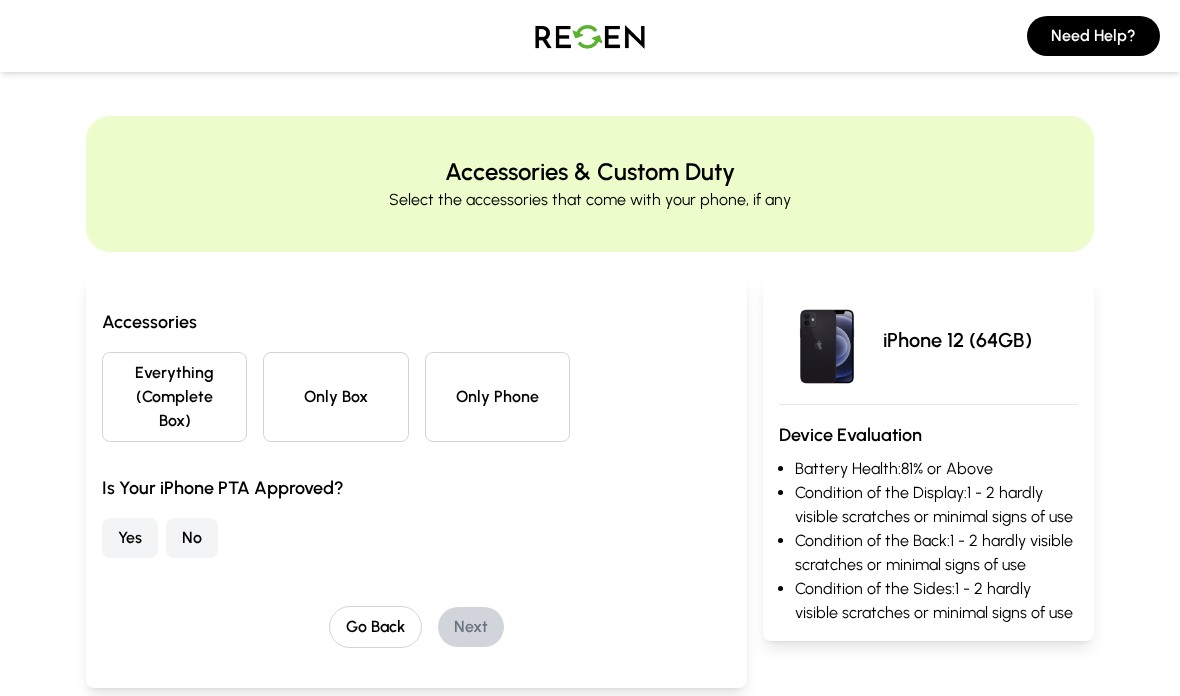 click on "Everything (Complete Box)" at bounding box center (174, 397) 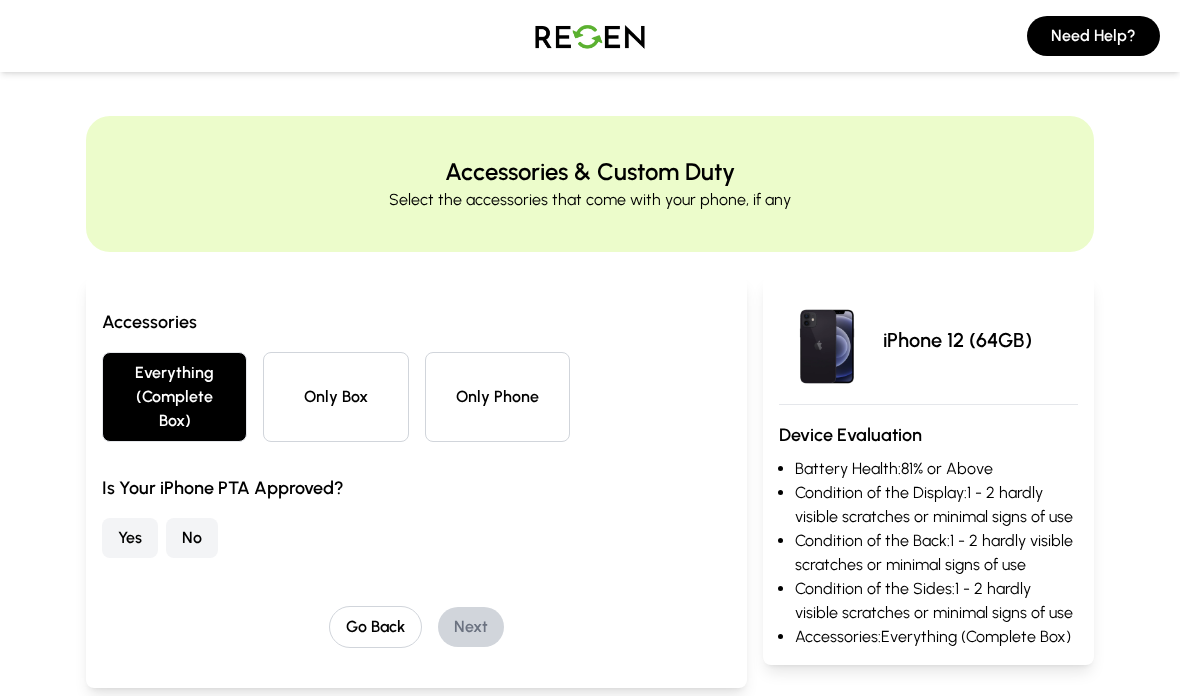 click on "No" at bounding box center (192, 538) 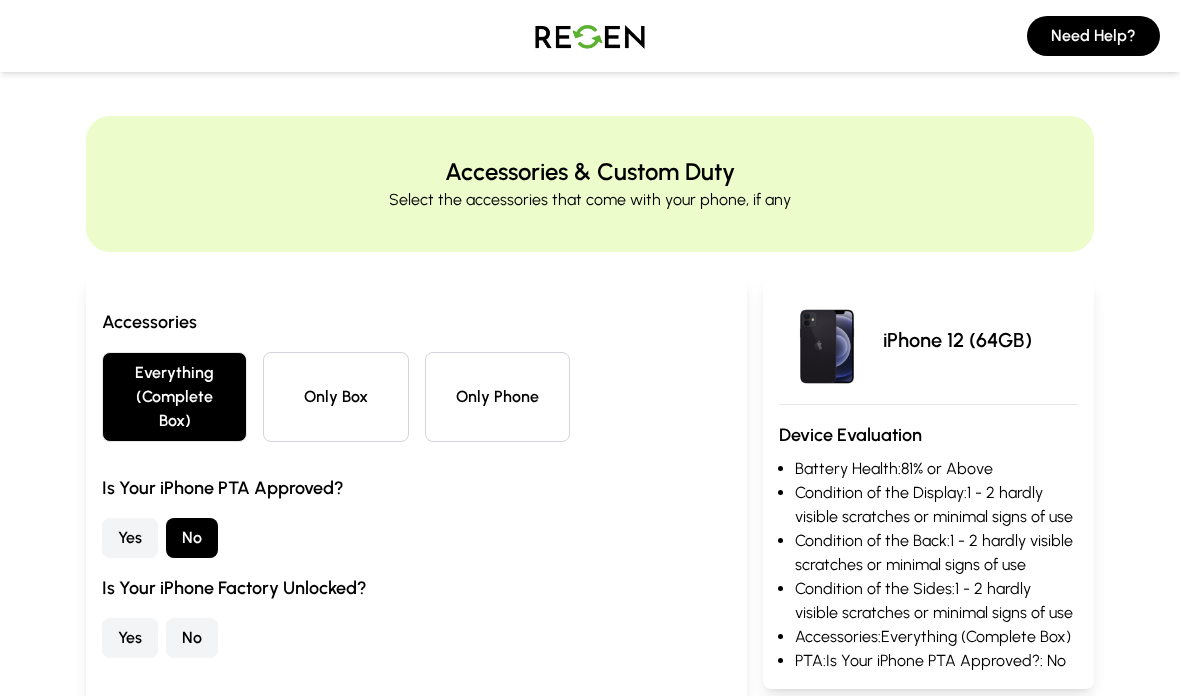 click on "Yes" at bounding box center [130, 538] 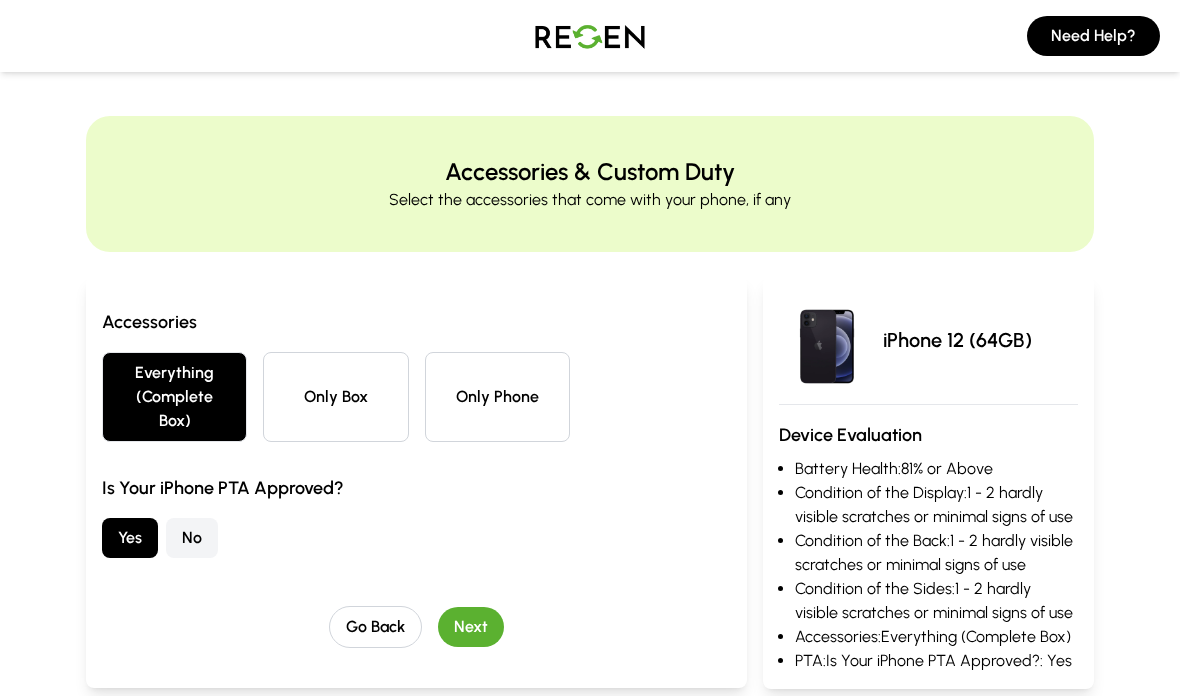 click on "Next" at bounding box center [471, 627] 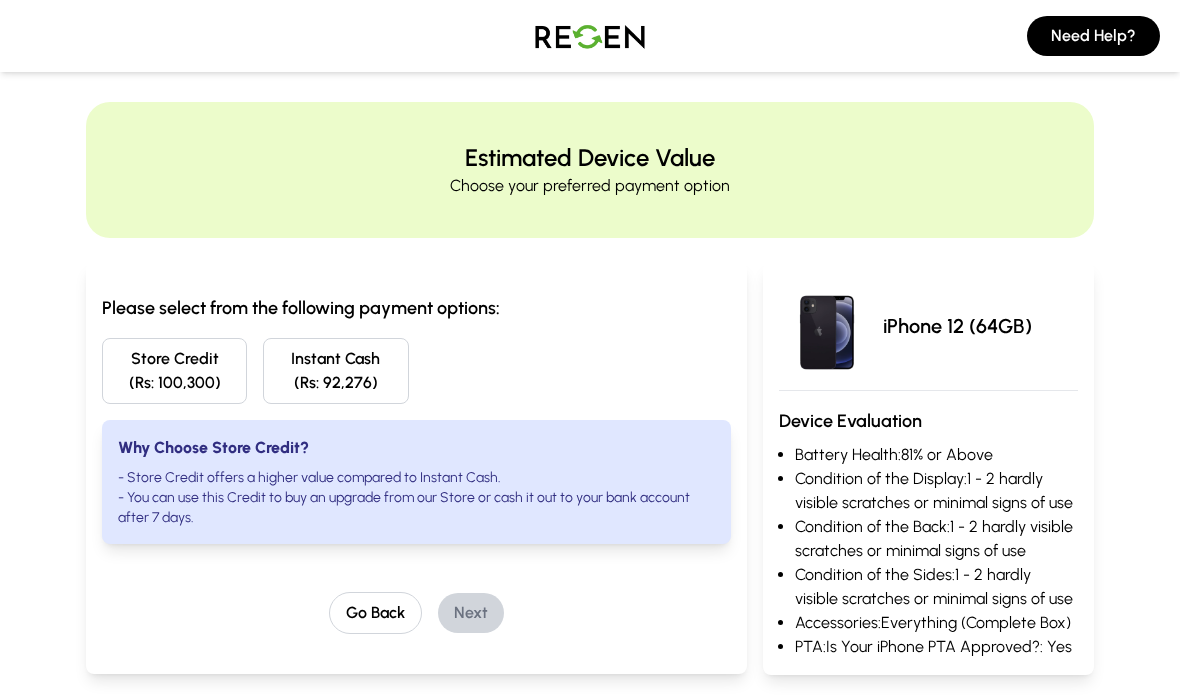 scroll, scrollTop: 0, scrollLeft: 0, axis: both 